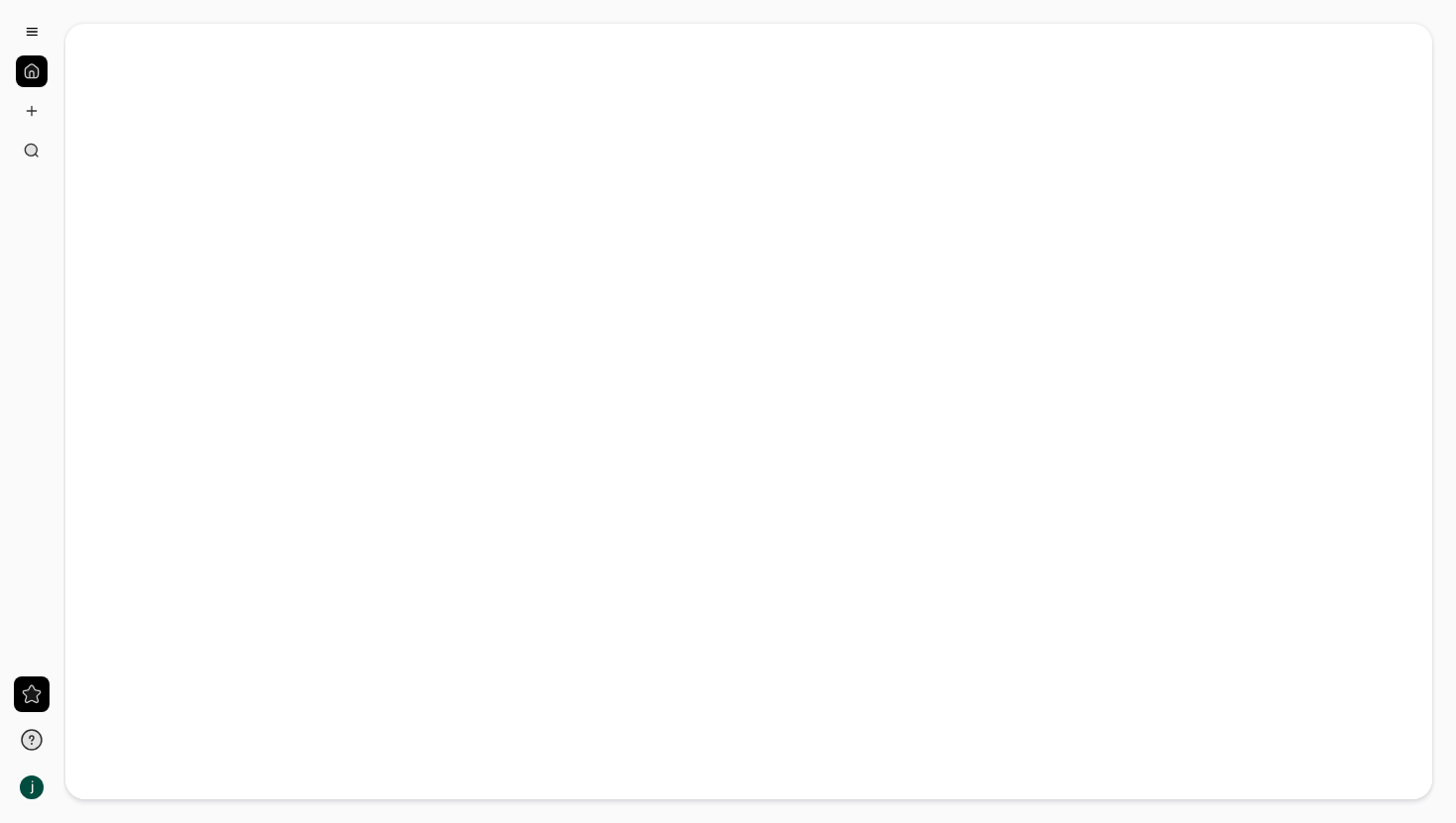 scroll, scrollTop: 0, scrollLeft: 0, axis: both 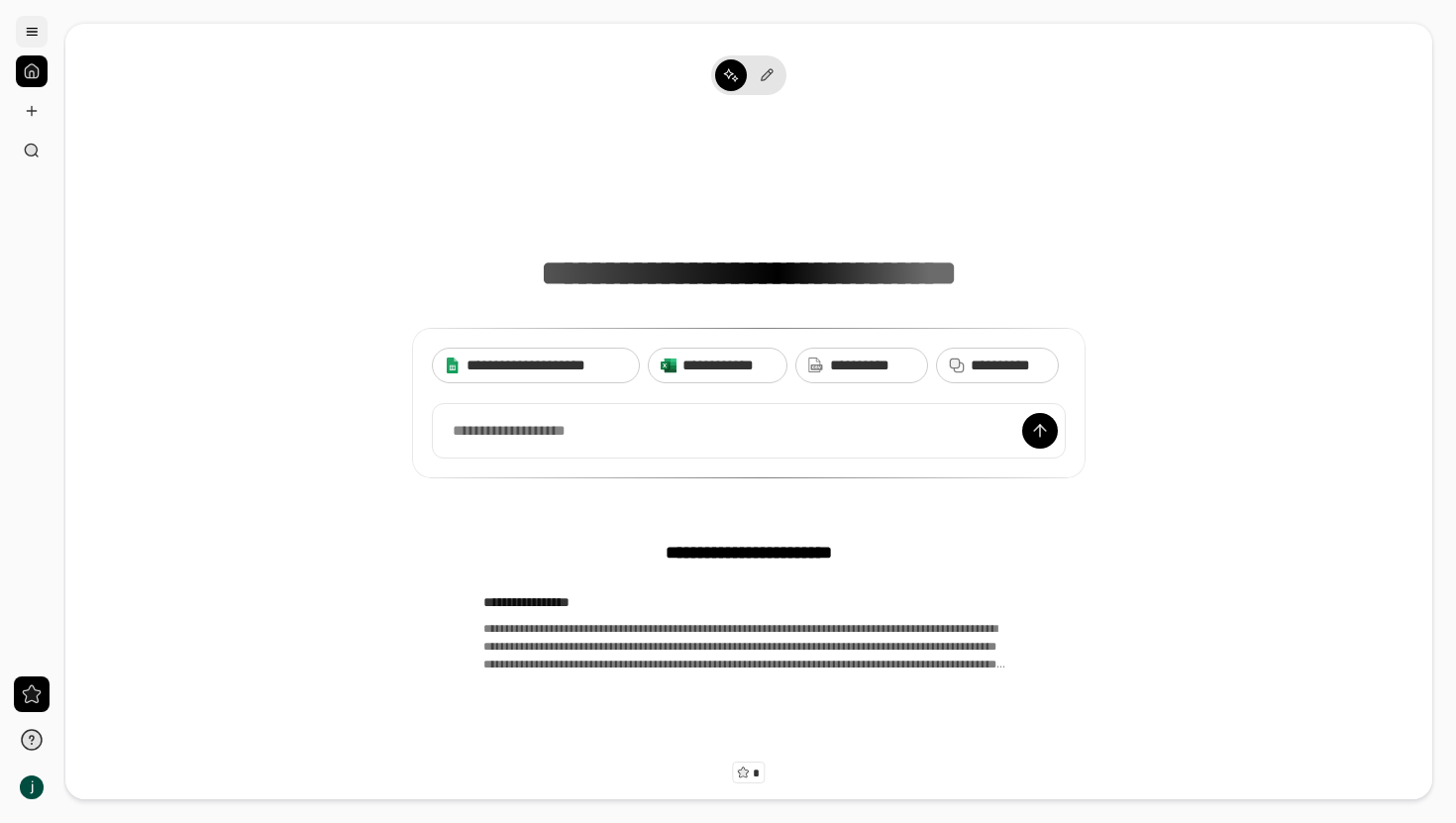 click at bounding box center (32, 32) 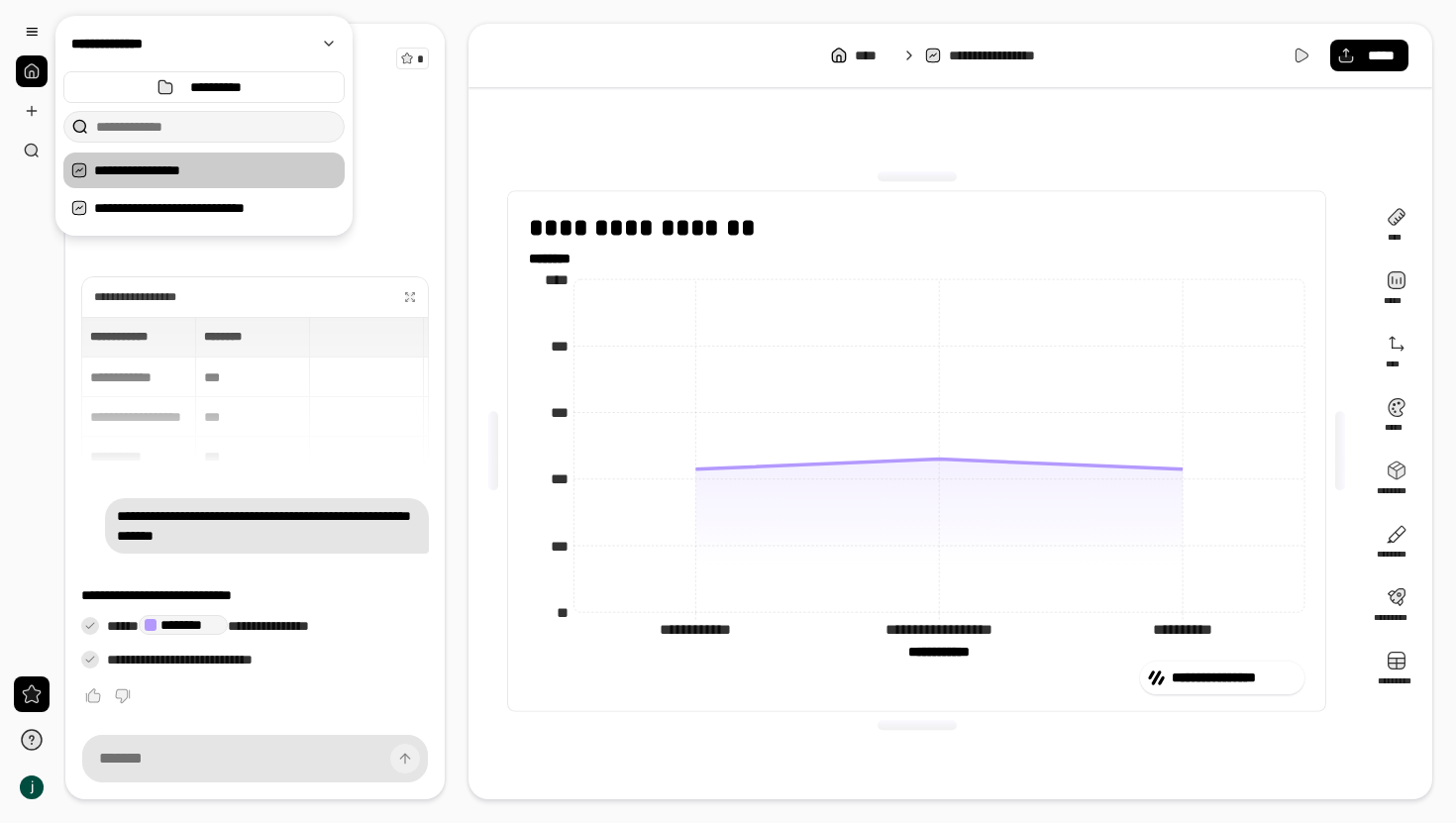 click on "**********" at bounding box center [255, 493] 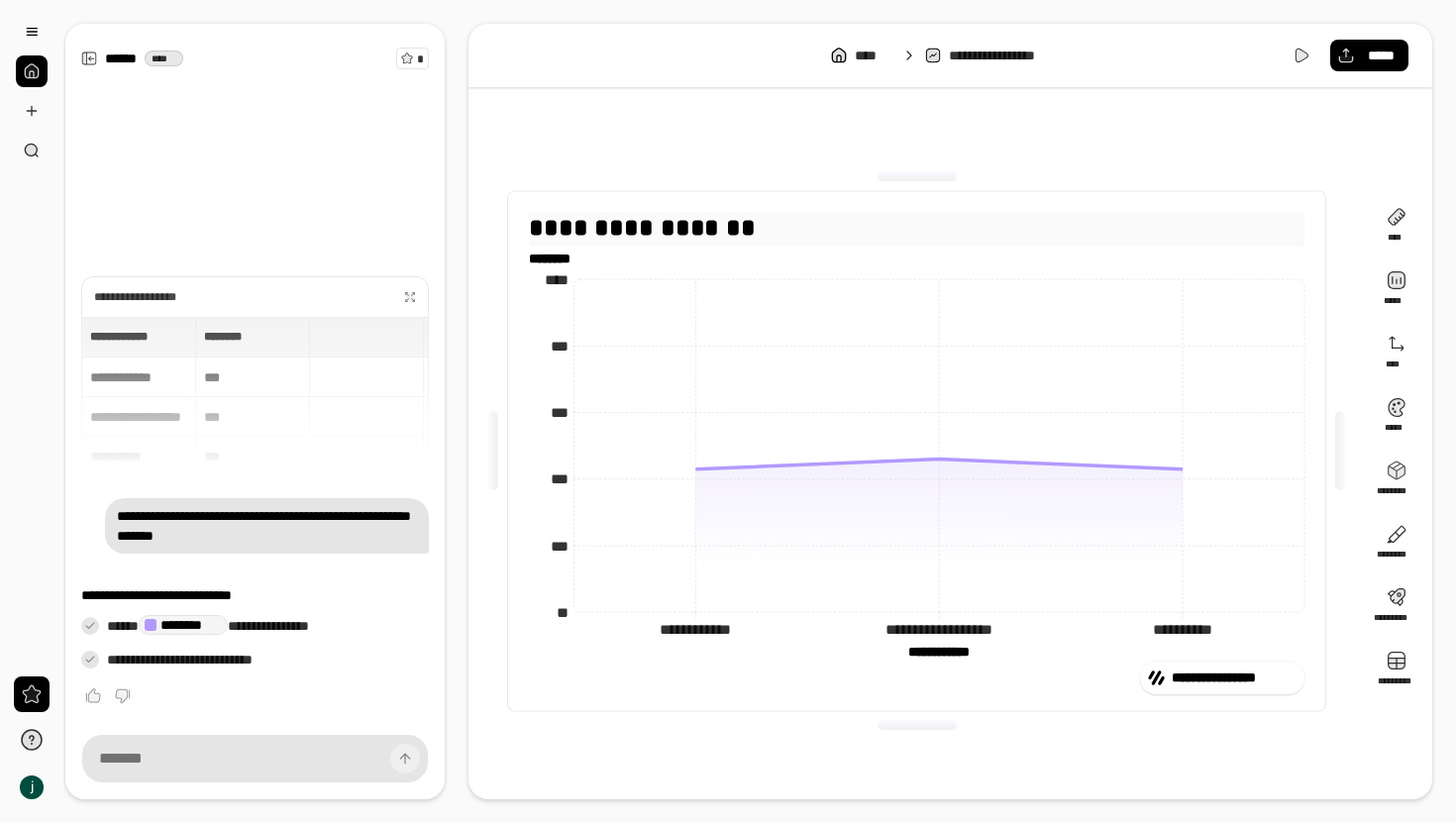 click on "**********" at bounding box center [916, 227] 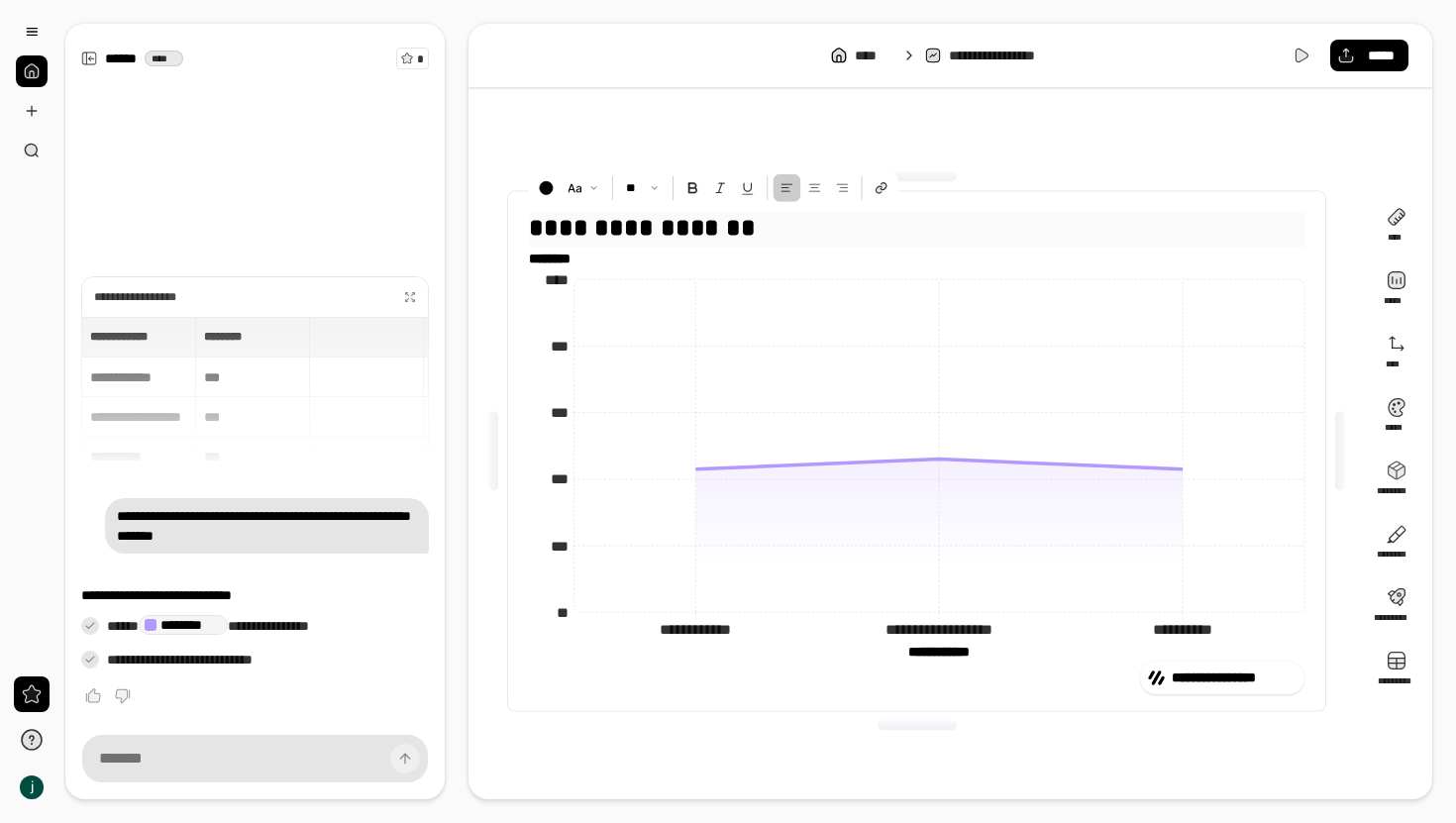 click on "**********" at bounding box center (916, 227) 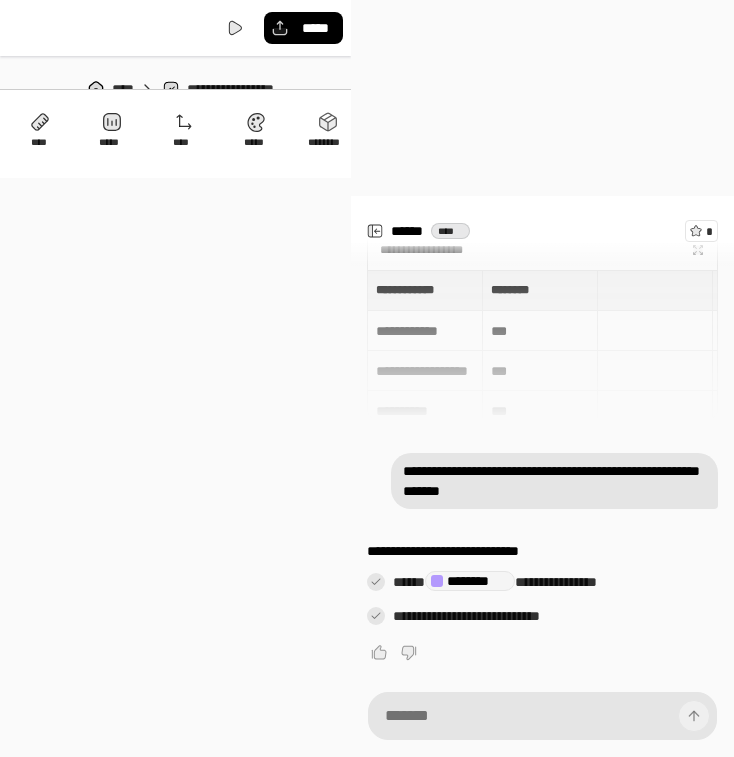 select on "******" 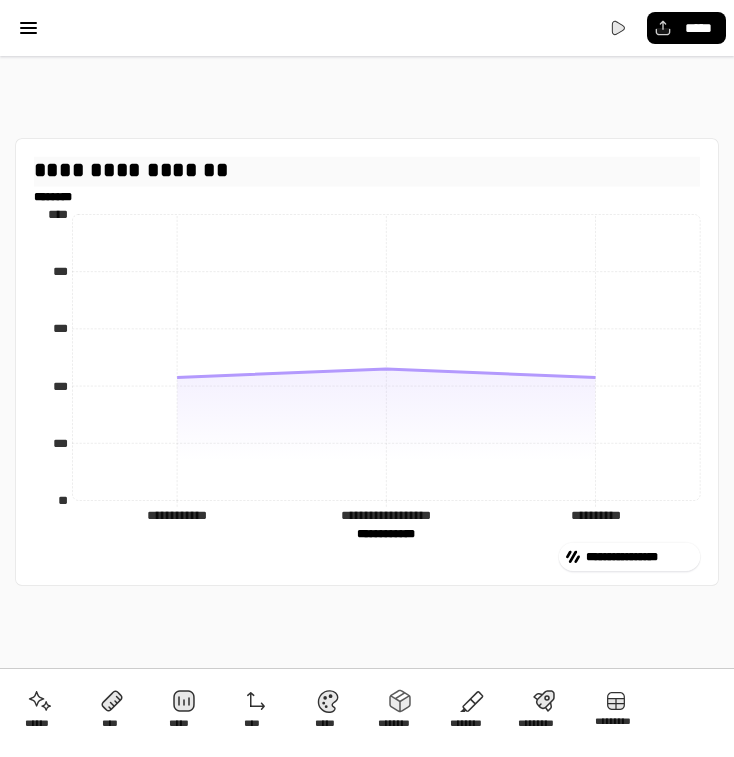 select on "******" 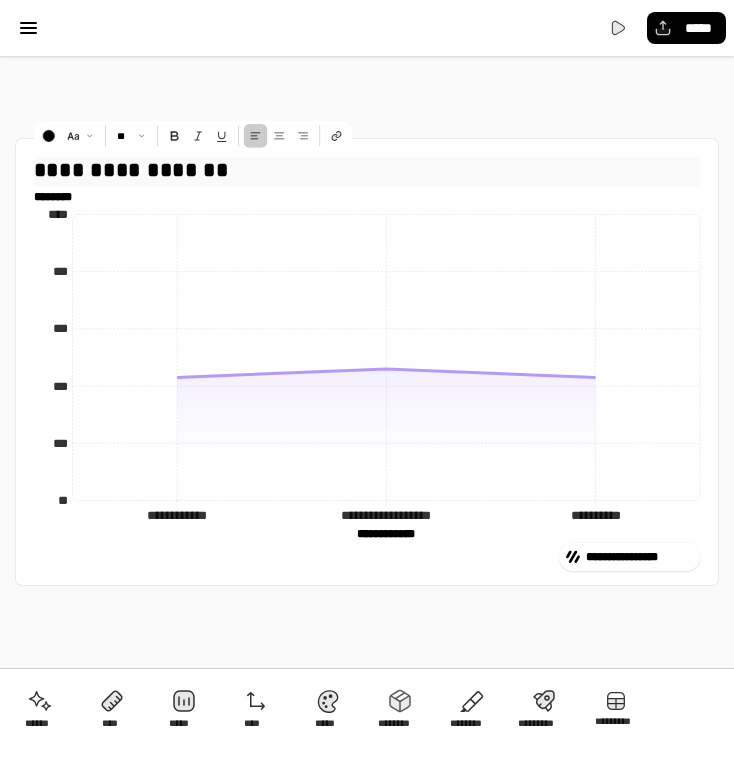 click on "**********" at bounding box center [367, 170] 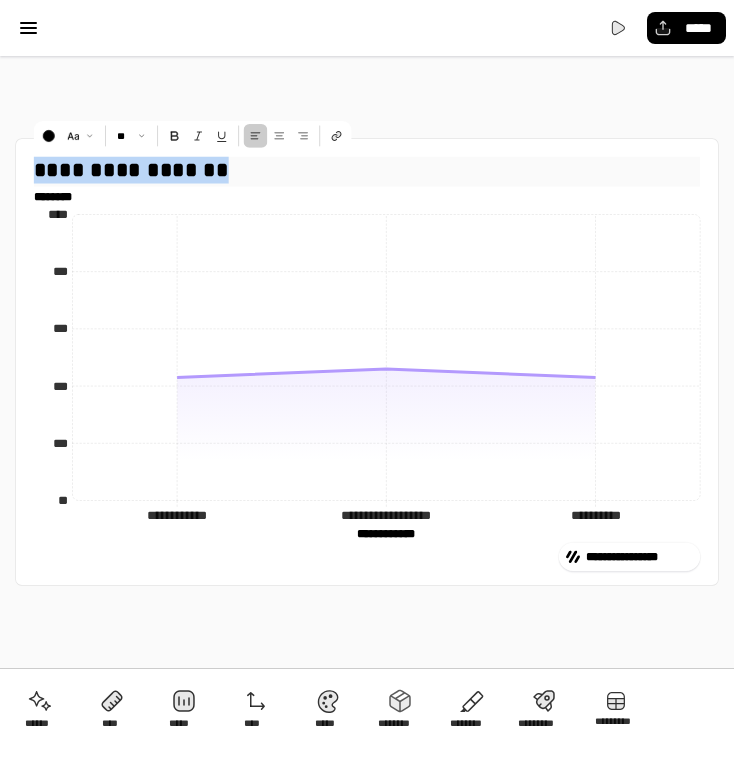 drag, startPoint x: 303, startPoint y: 168, endPoint x: 30, endPoint y: 165, distance: 273.01648 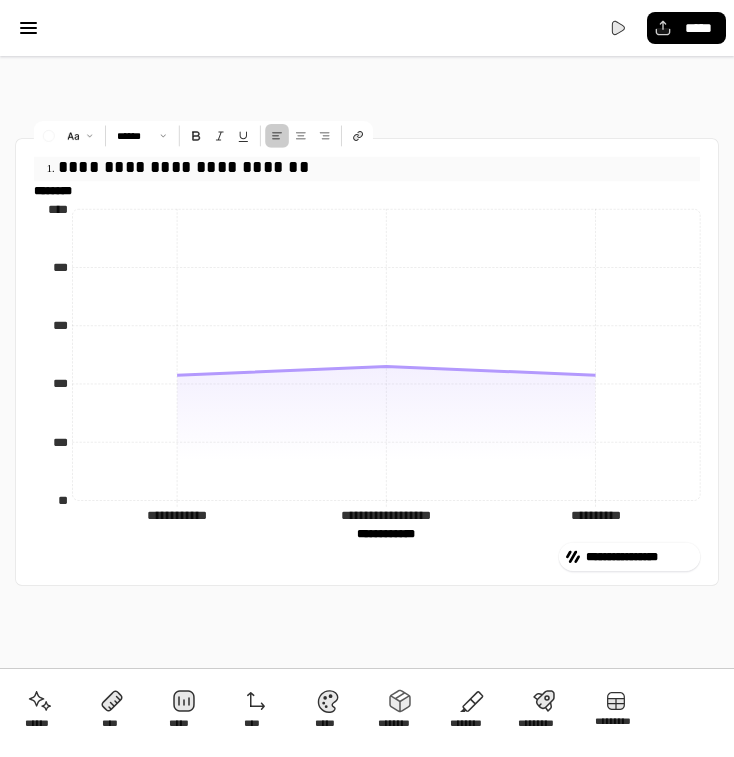 click on "**********" at bounding box center [379, 167] 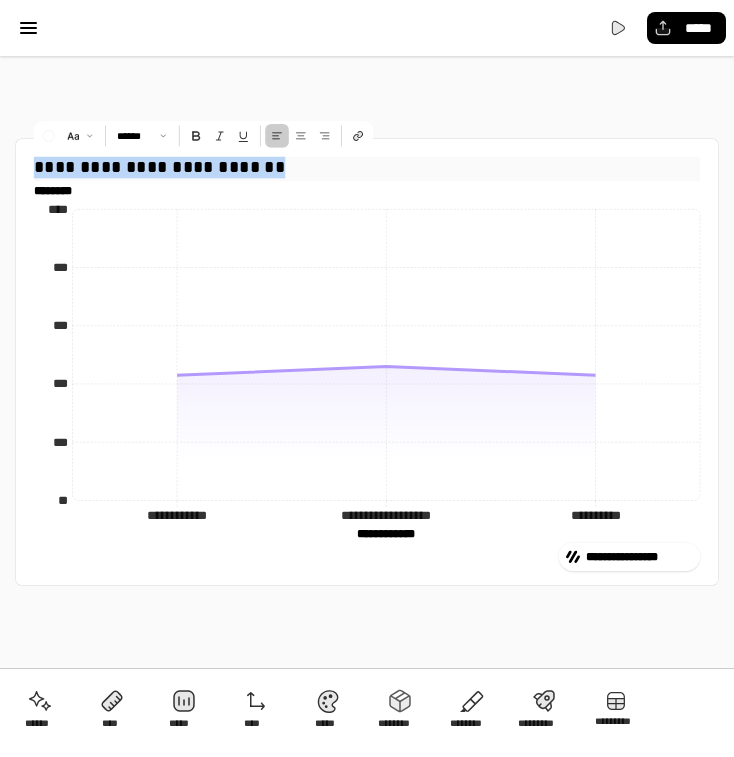 drag, startPoint x: 384, startPoint y: 178, endPoint x: 22, endPoint y: 158, distance: 362.55206 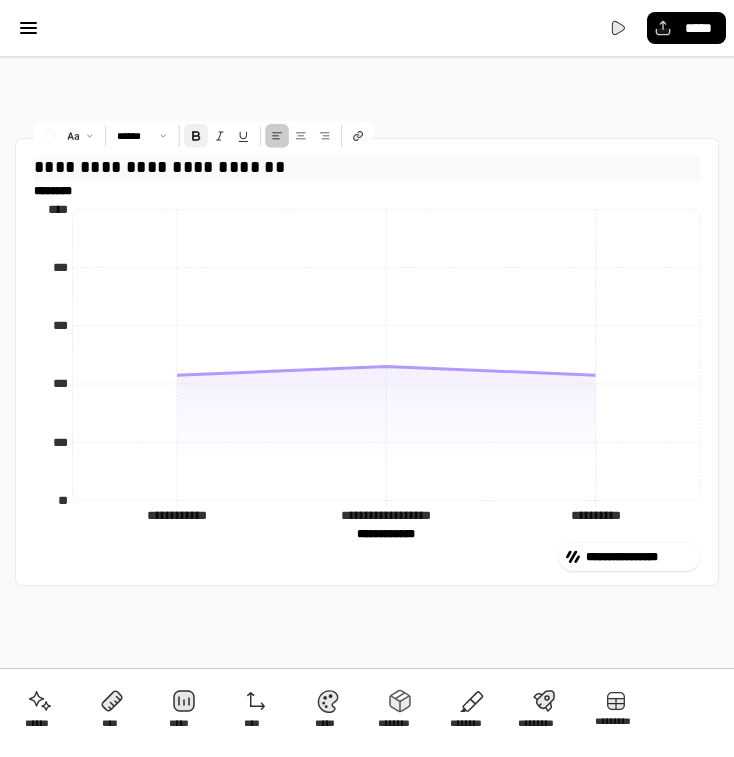 click at bounding box center [196, 136] 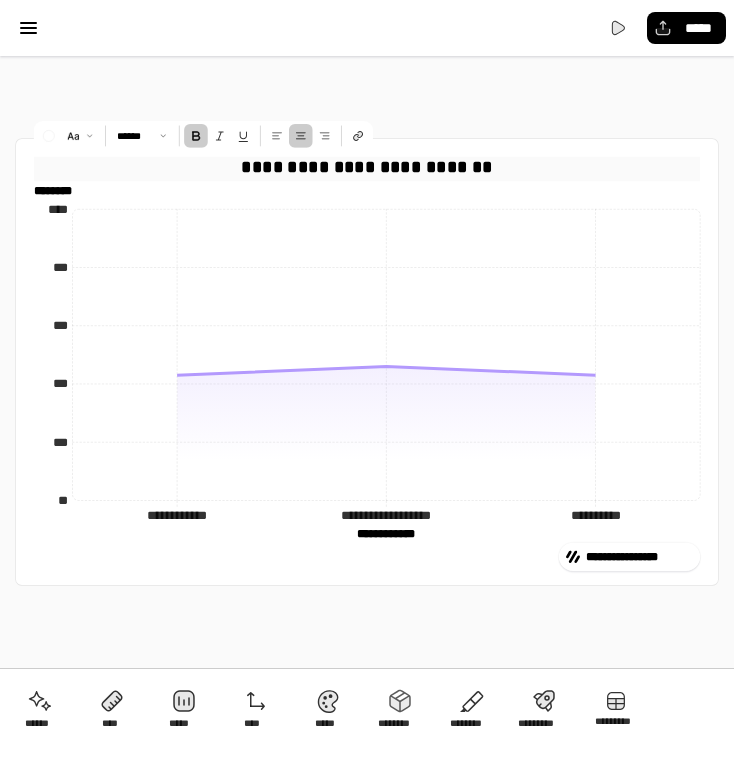 click at bounding box center [301, 136] 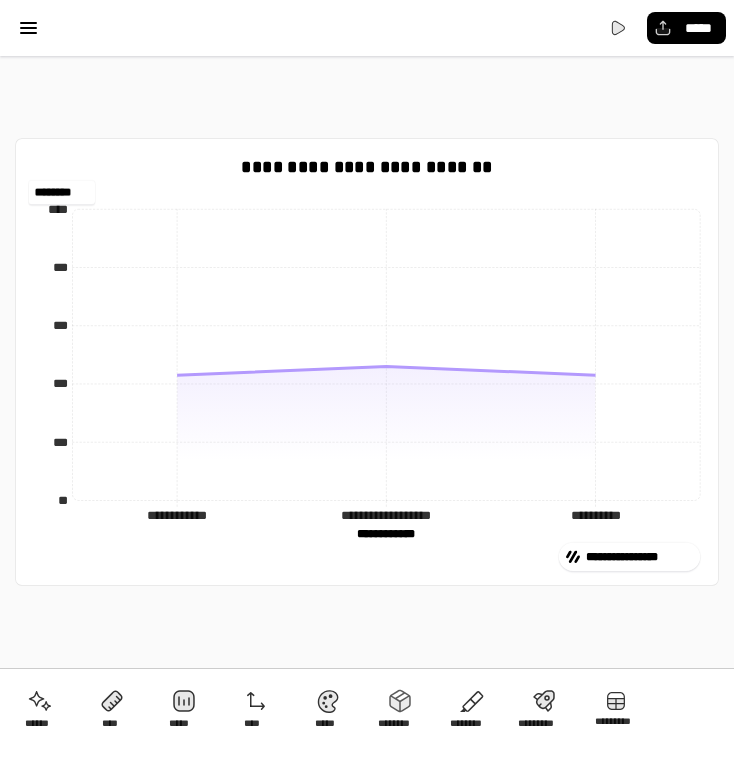 click on "********" at bounding box center (62, 193) 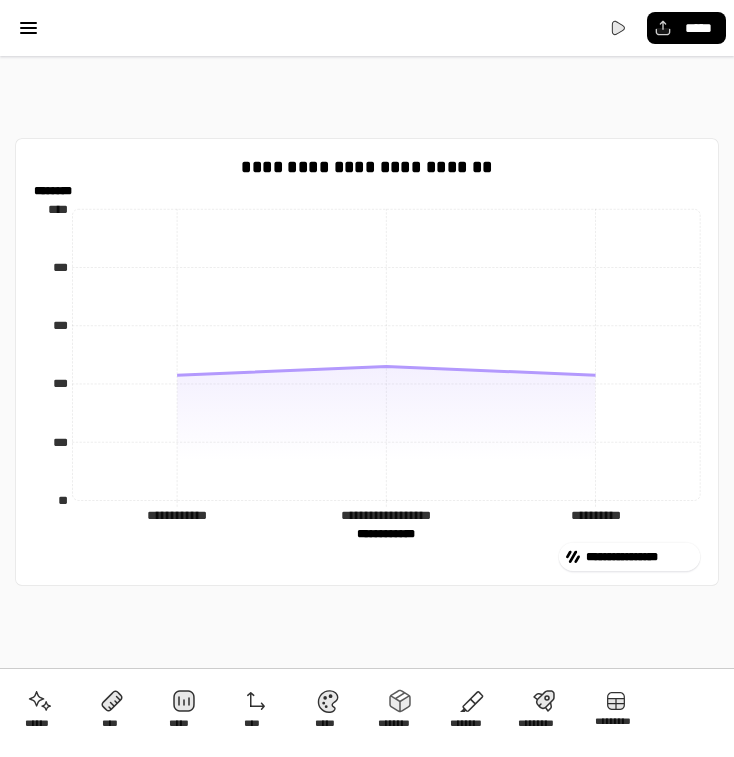 drag, startPoint x: 99, startPoint y: 195, endPoint x: 14, endPoint y: 192, distance: 85.052925 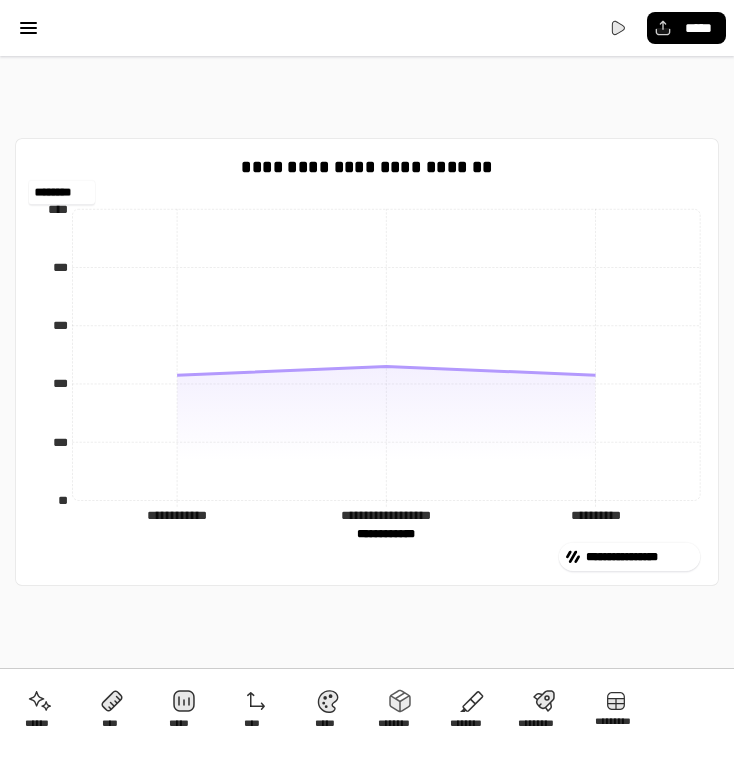 click on "********" at bounding box center [62, 193] 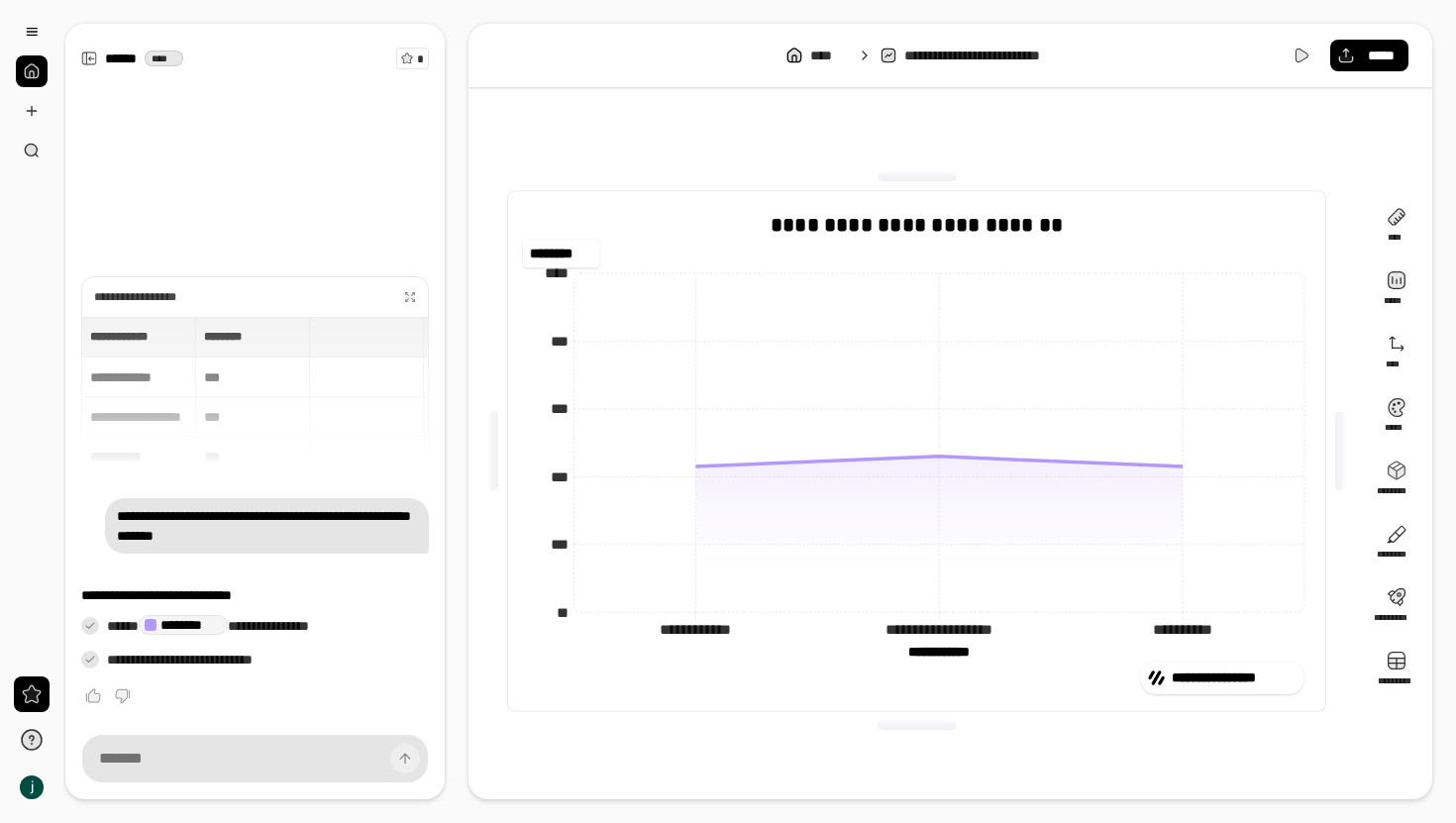 click on "**********" at bounding box center [916, 451] 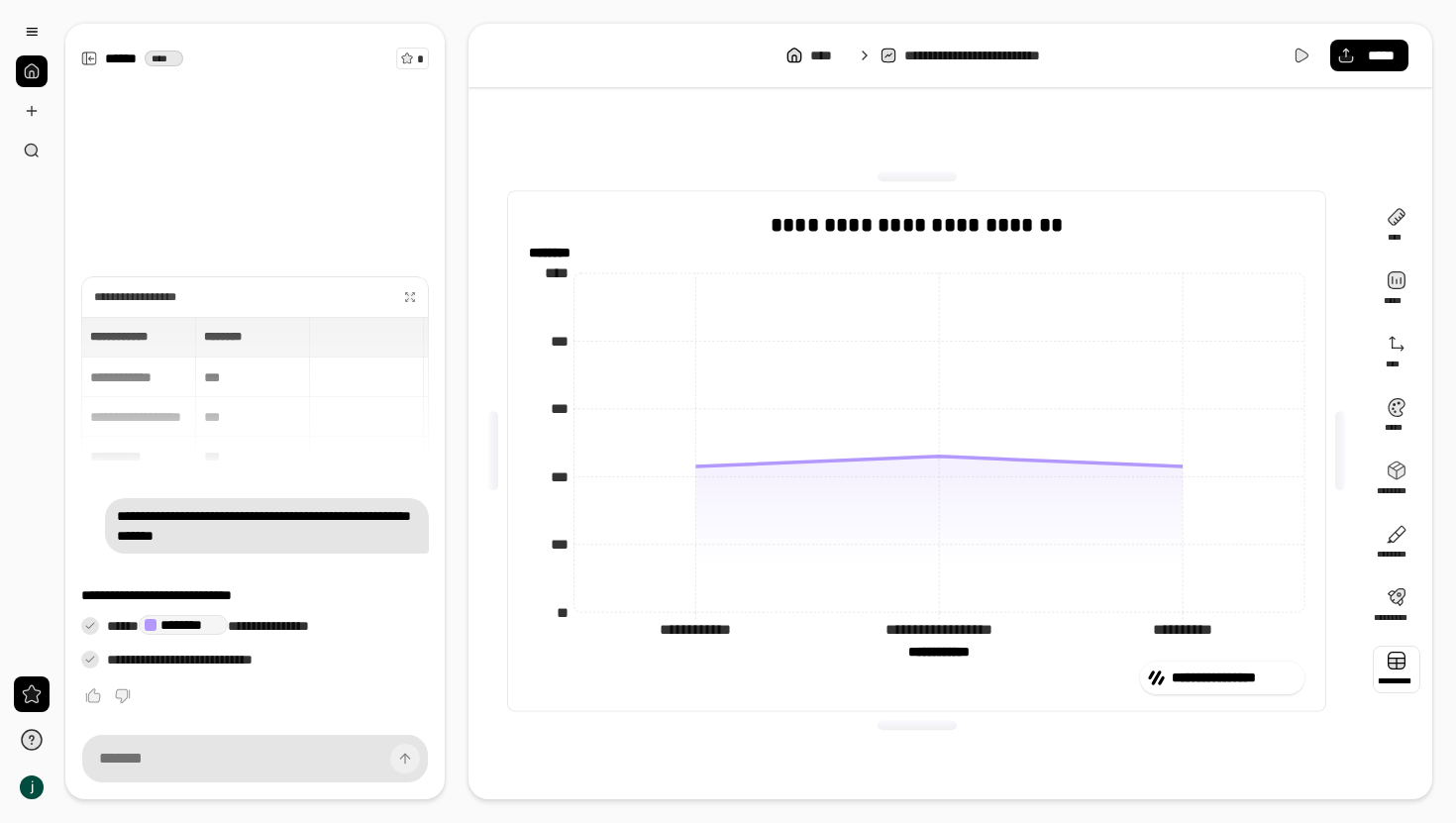 click at bounding box center [1397, 669] 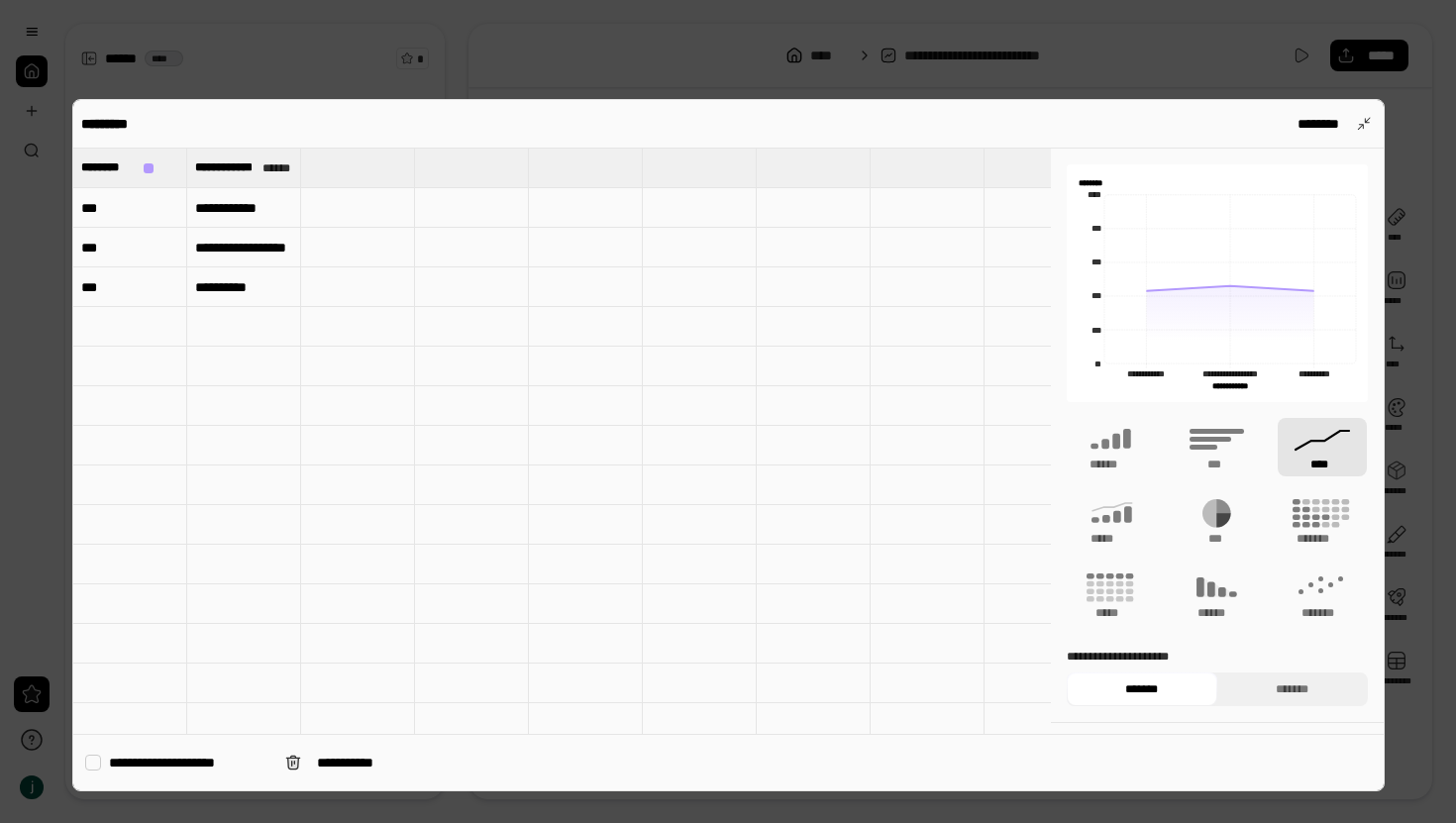 click on "***" at bounding box center (130, 208) 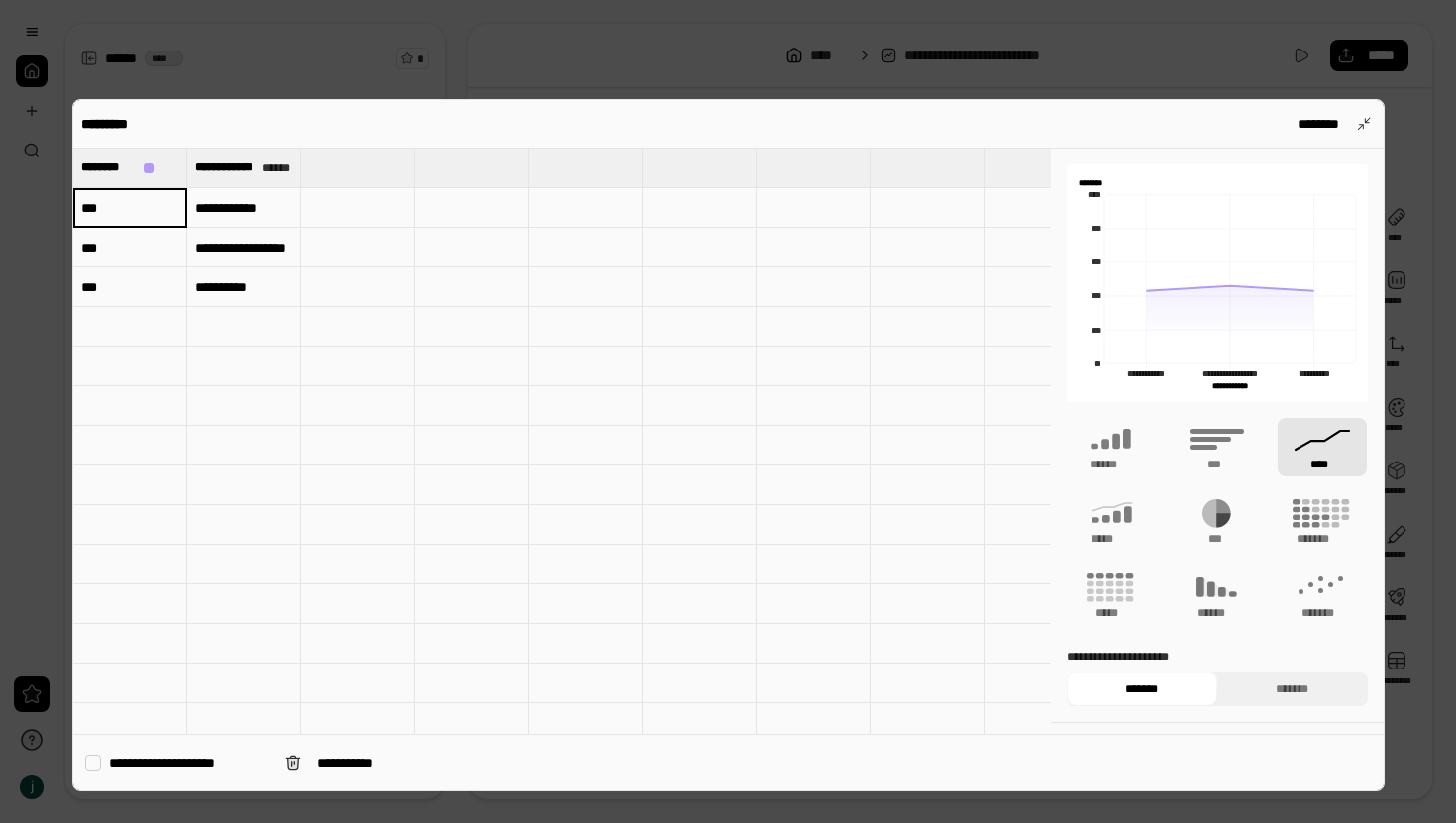 click on "***" at bounding box center [130, 208] 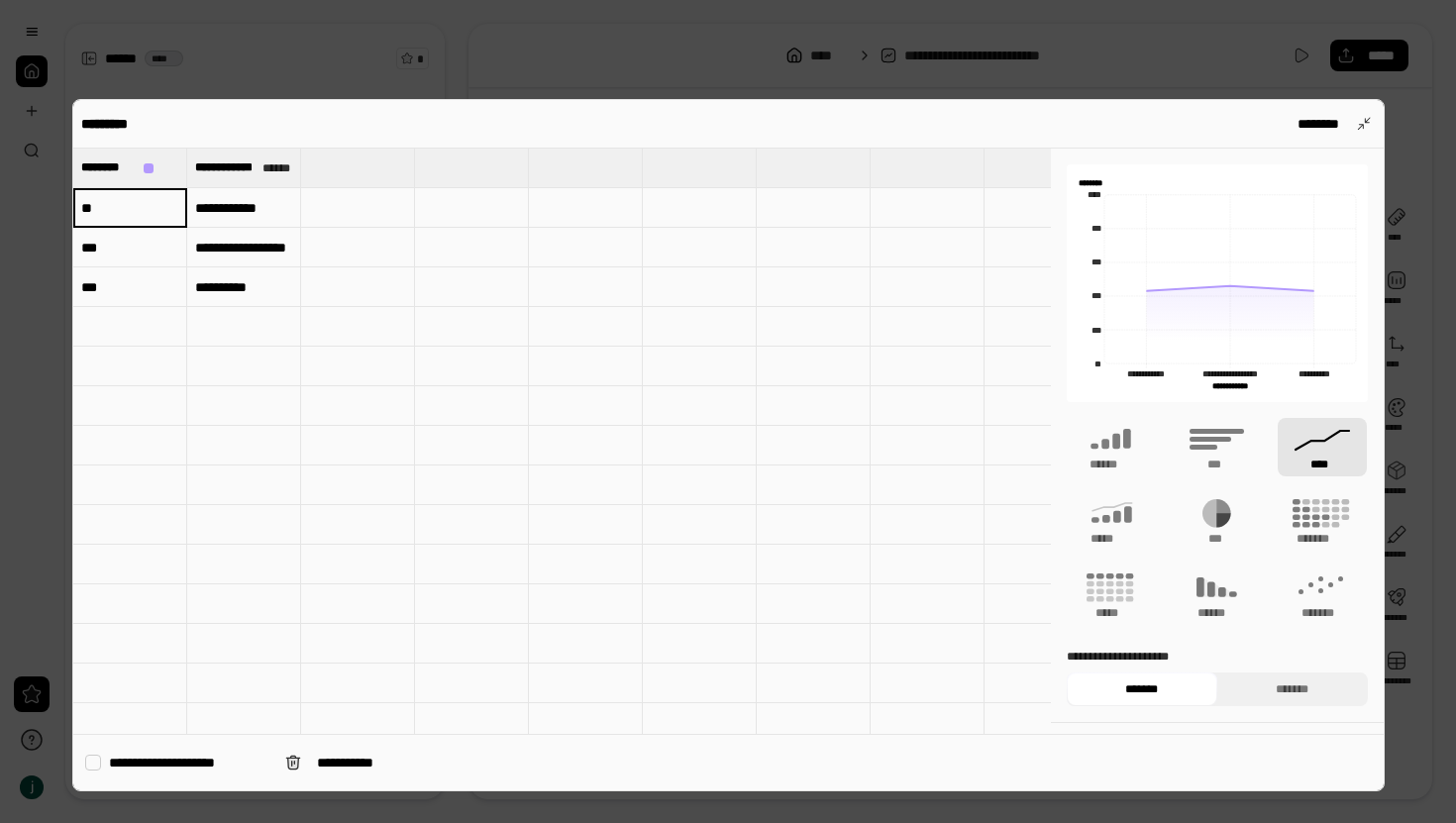 type on "**" 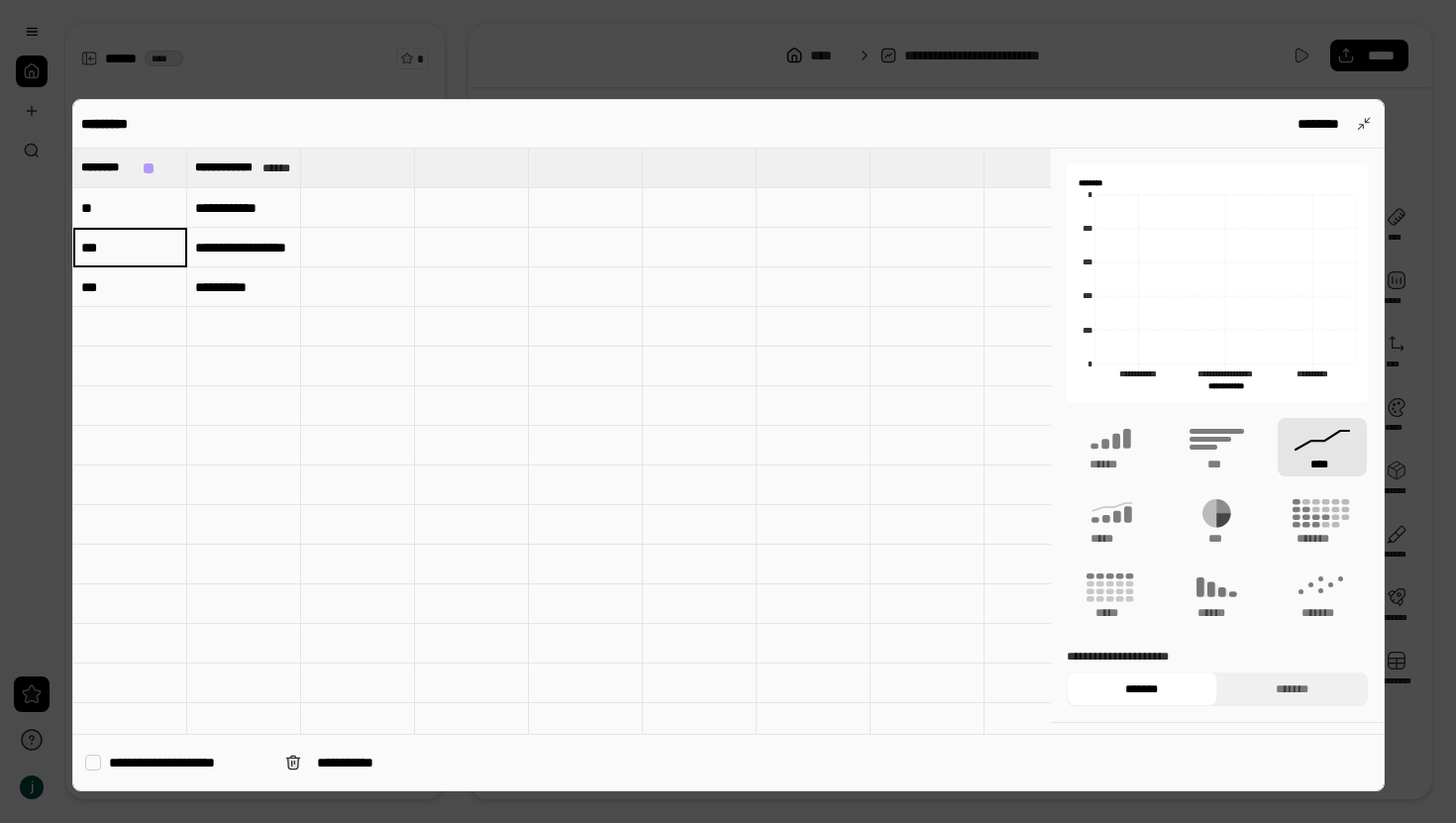 click on "***" at bounding box center [130, 248] 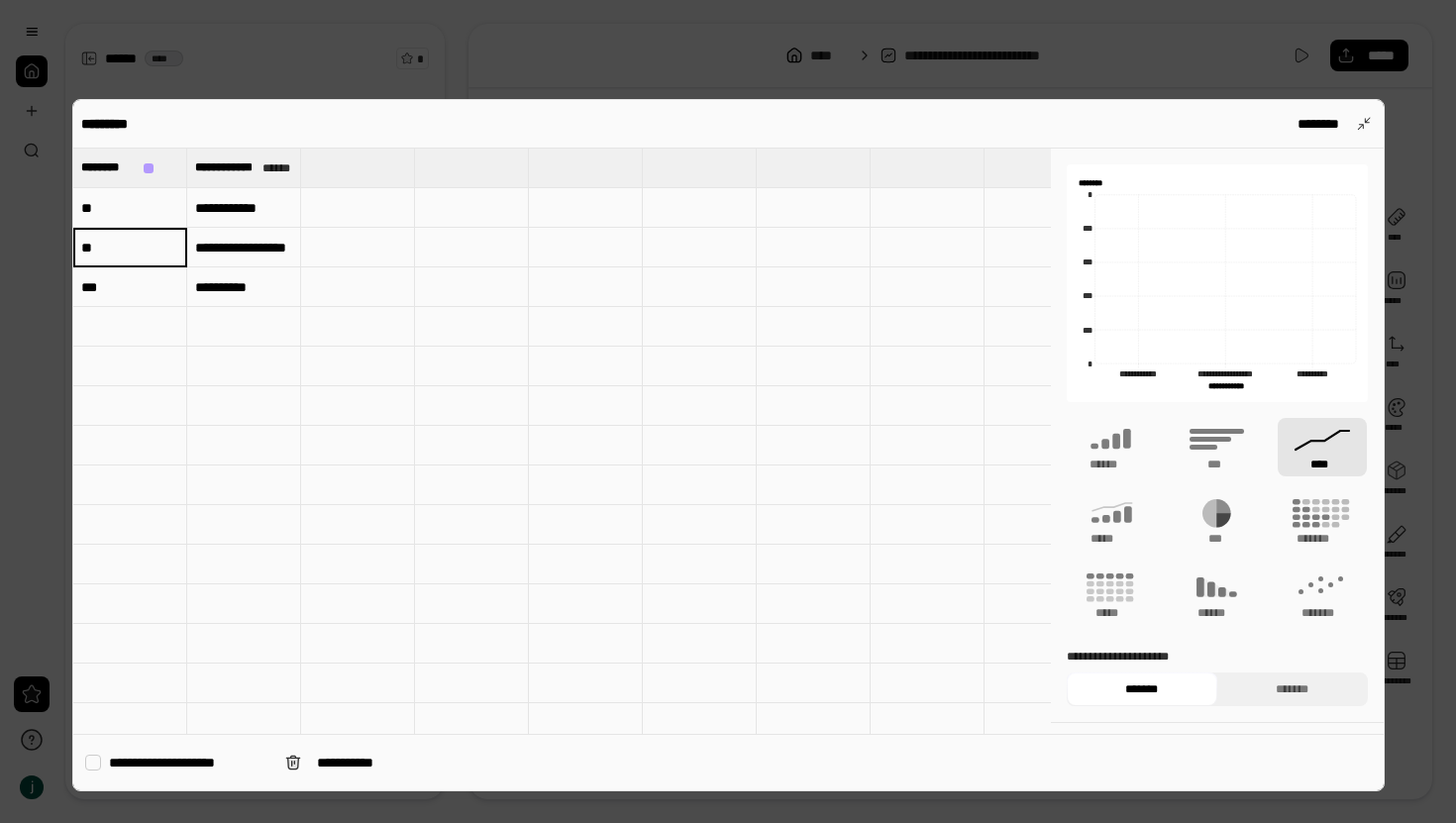 type on "**" 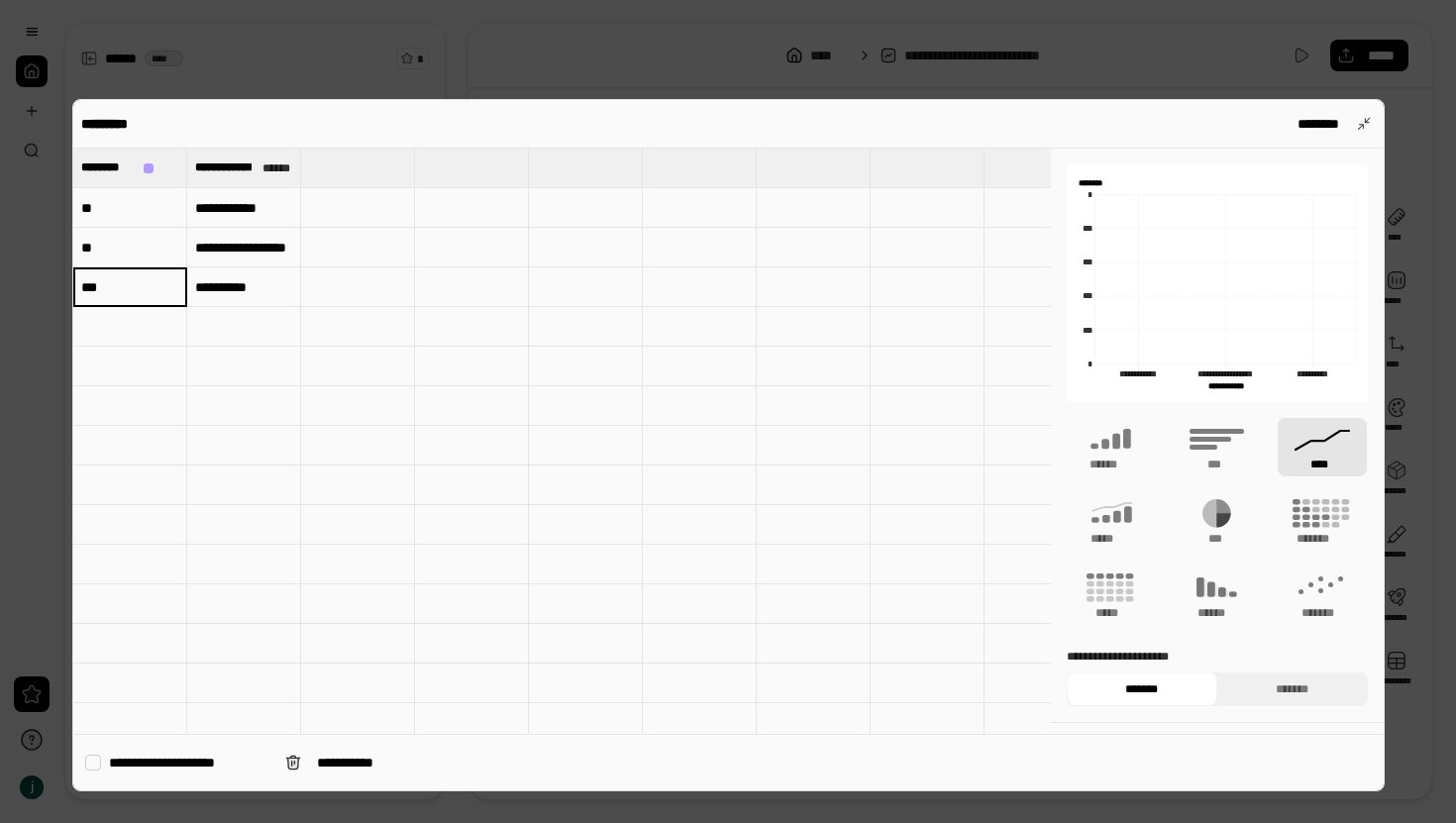 click on "***" at bounding box center [130, 287] 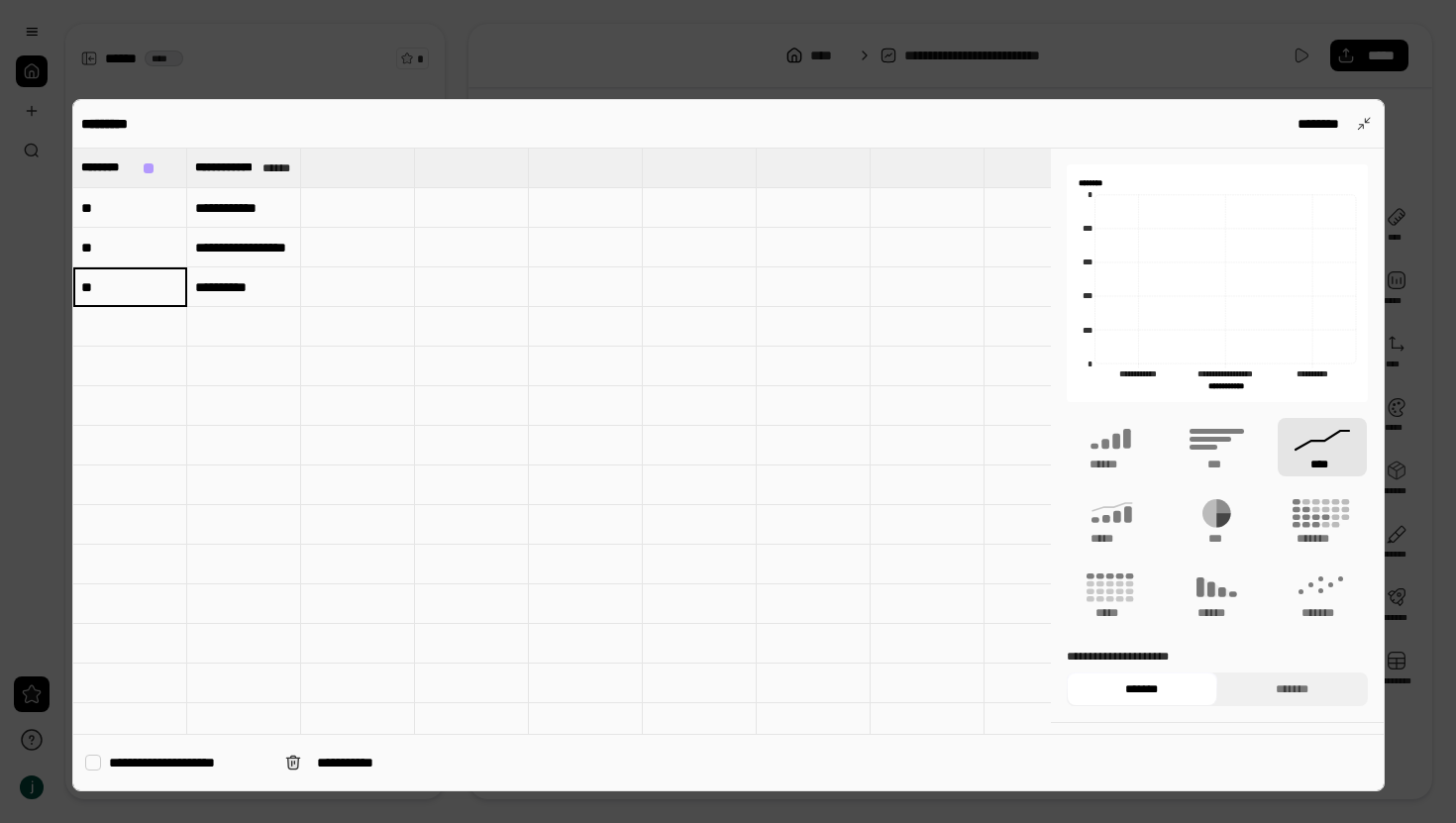 type on "**" 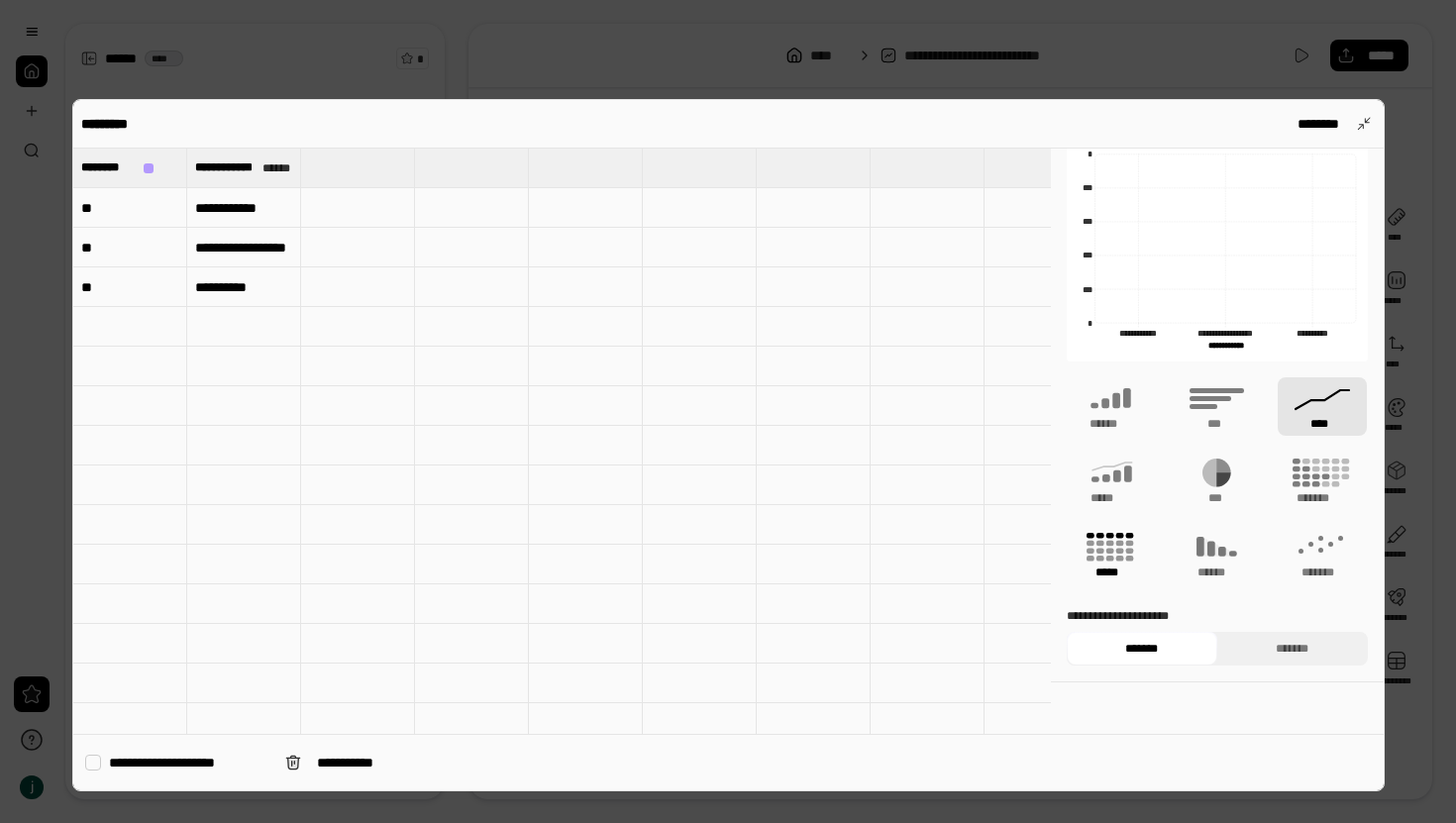 scroll, scrollTop: 49, scrollLeft: 0, axis: vertical 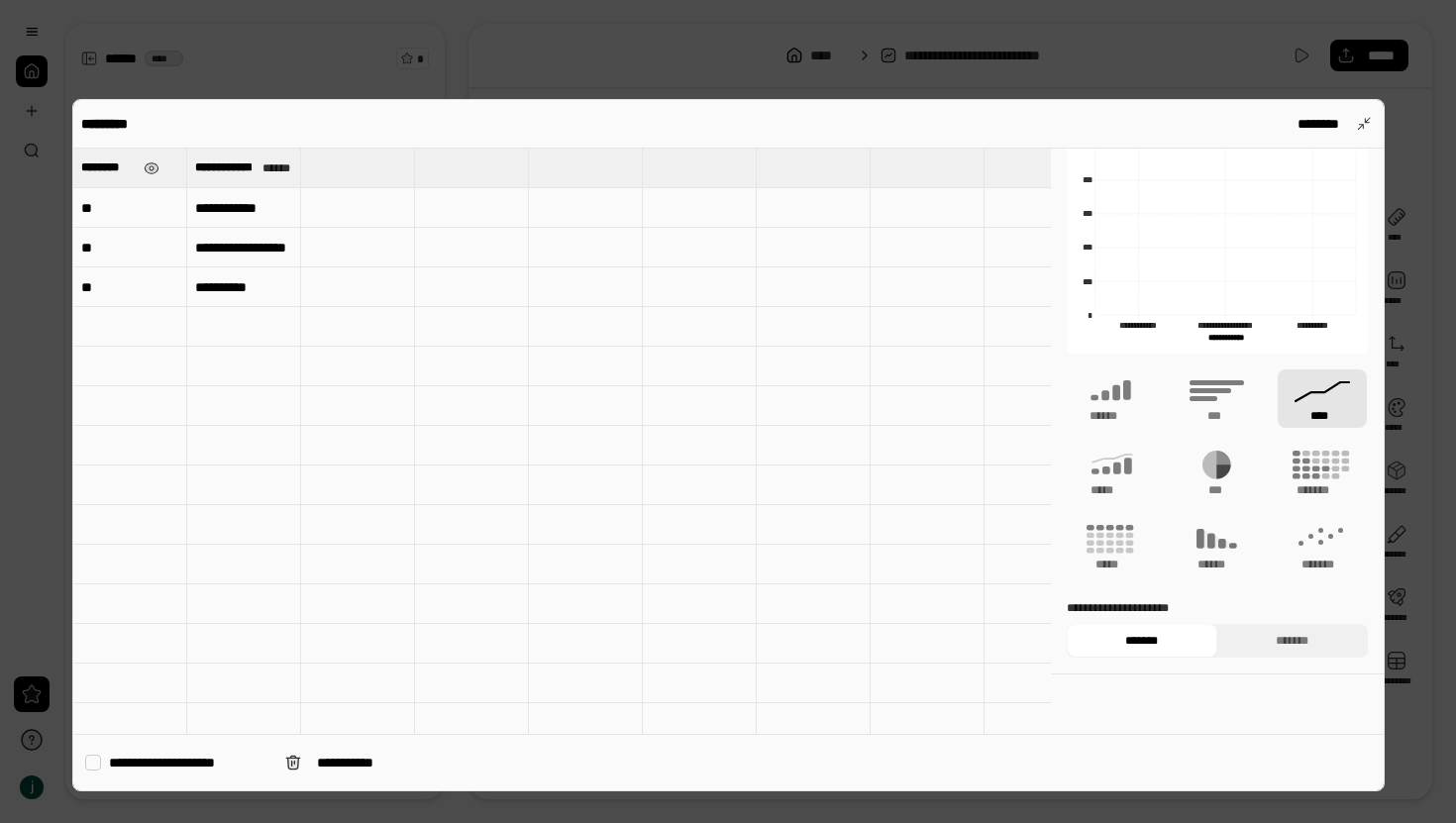 click on "********" at bounding box center [108, 167] 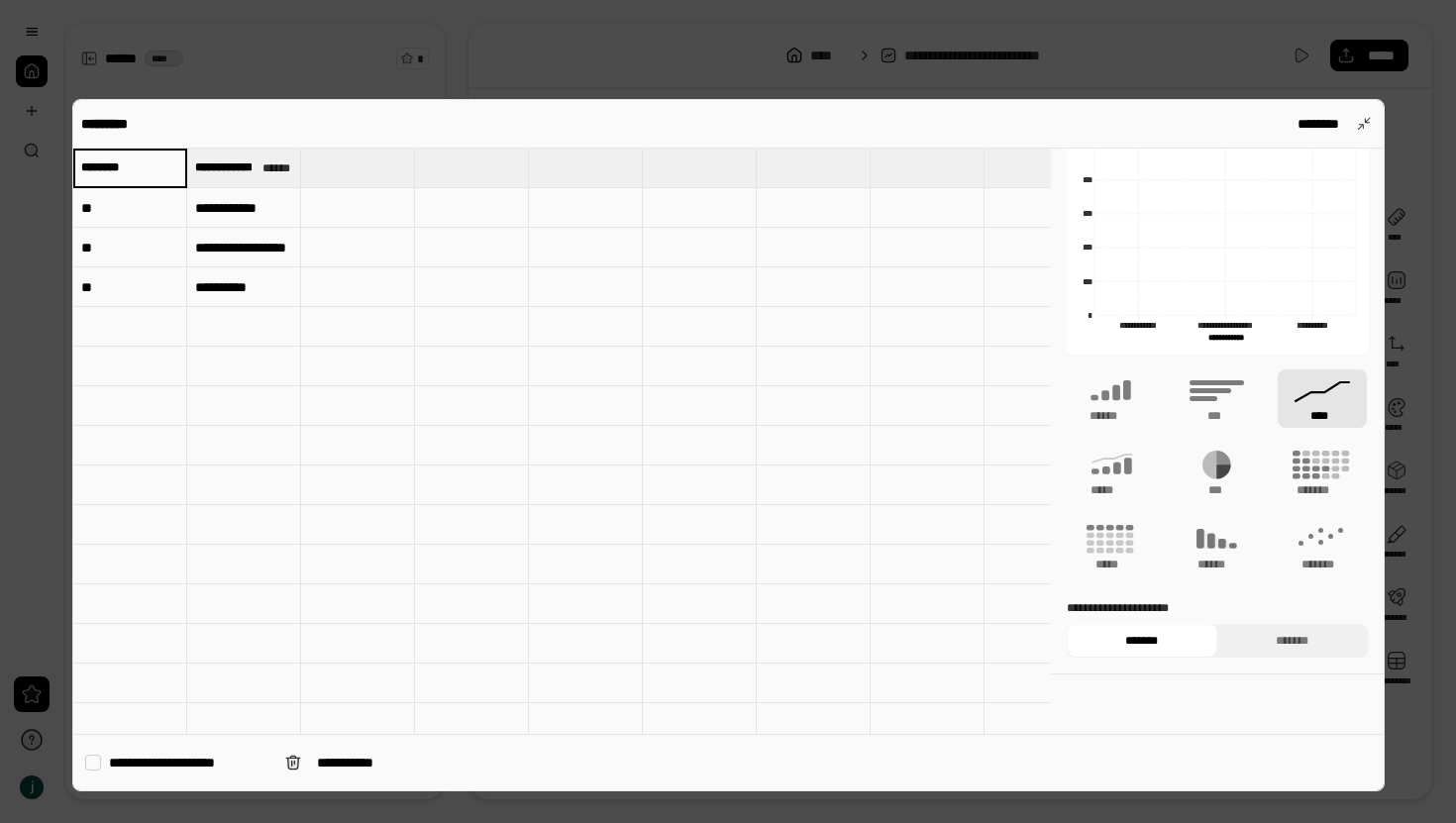 click on "********" at bounding box center (130, 167) 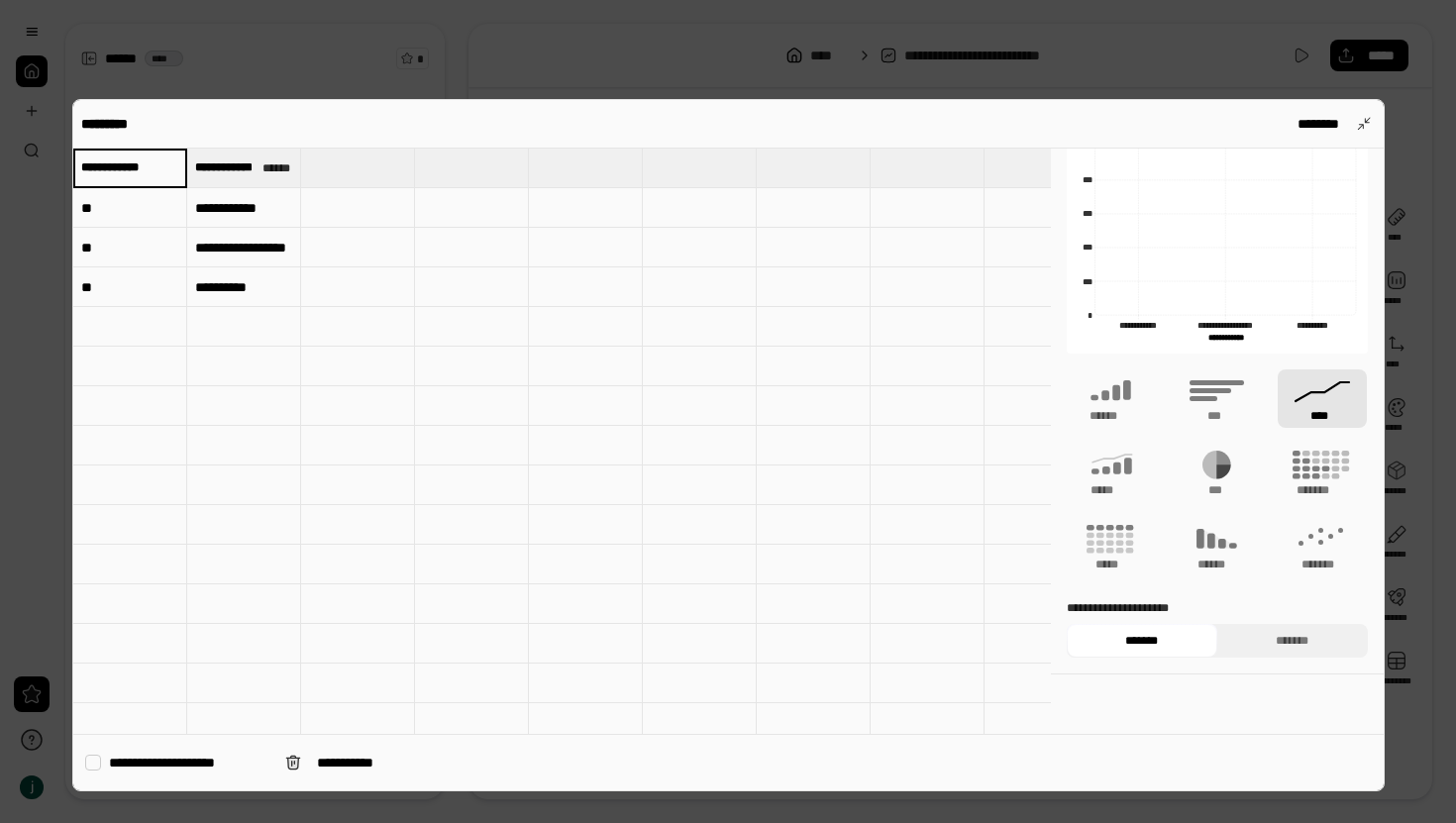 type on "**********" 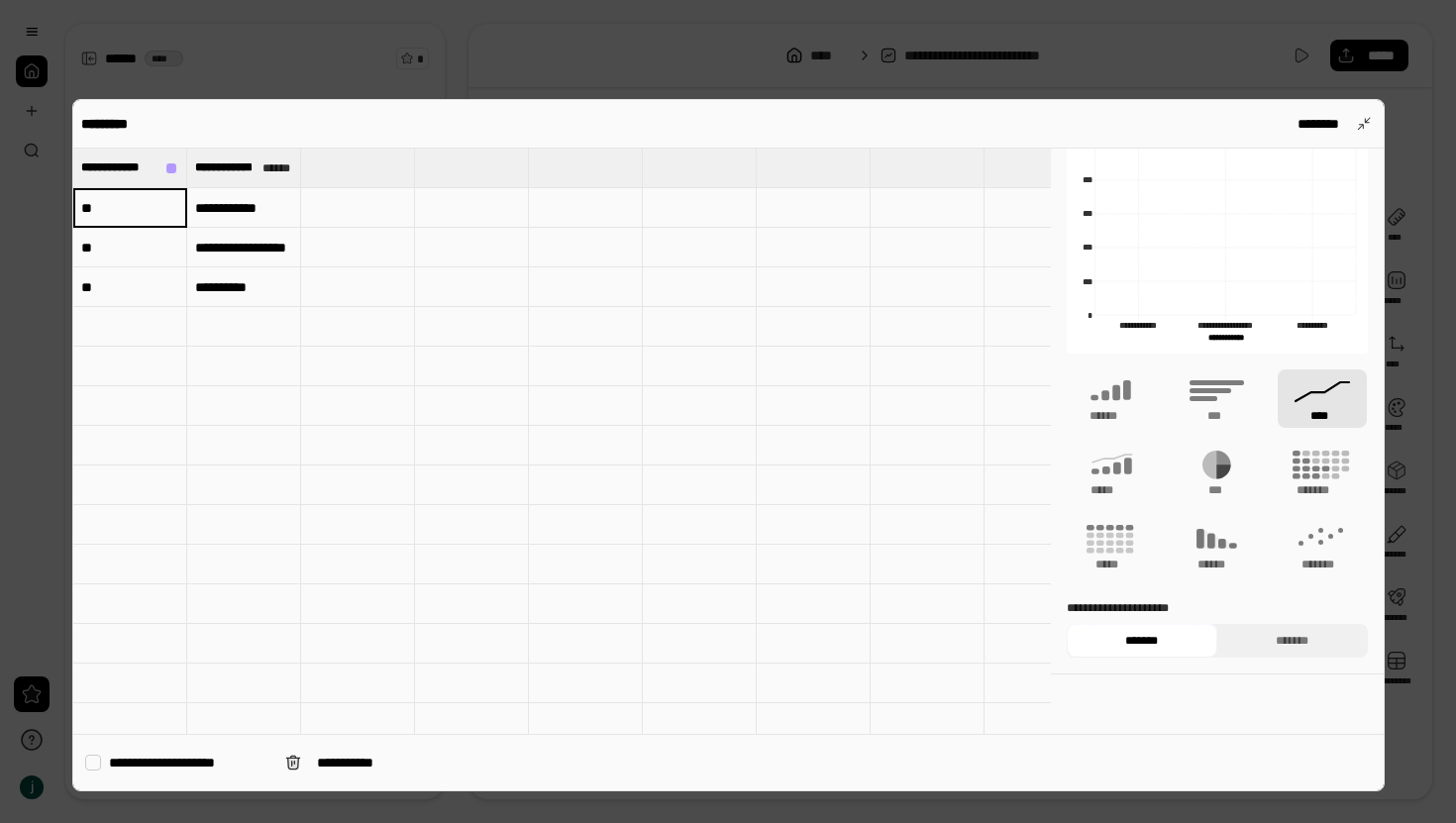 click at bounding box center (93, 763) 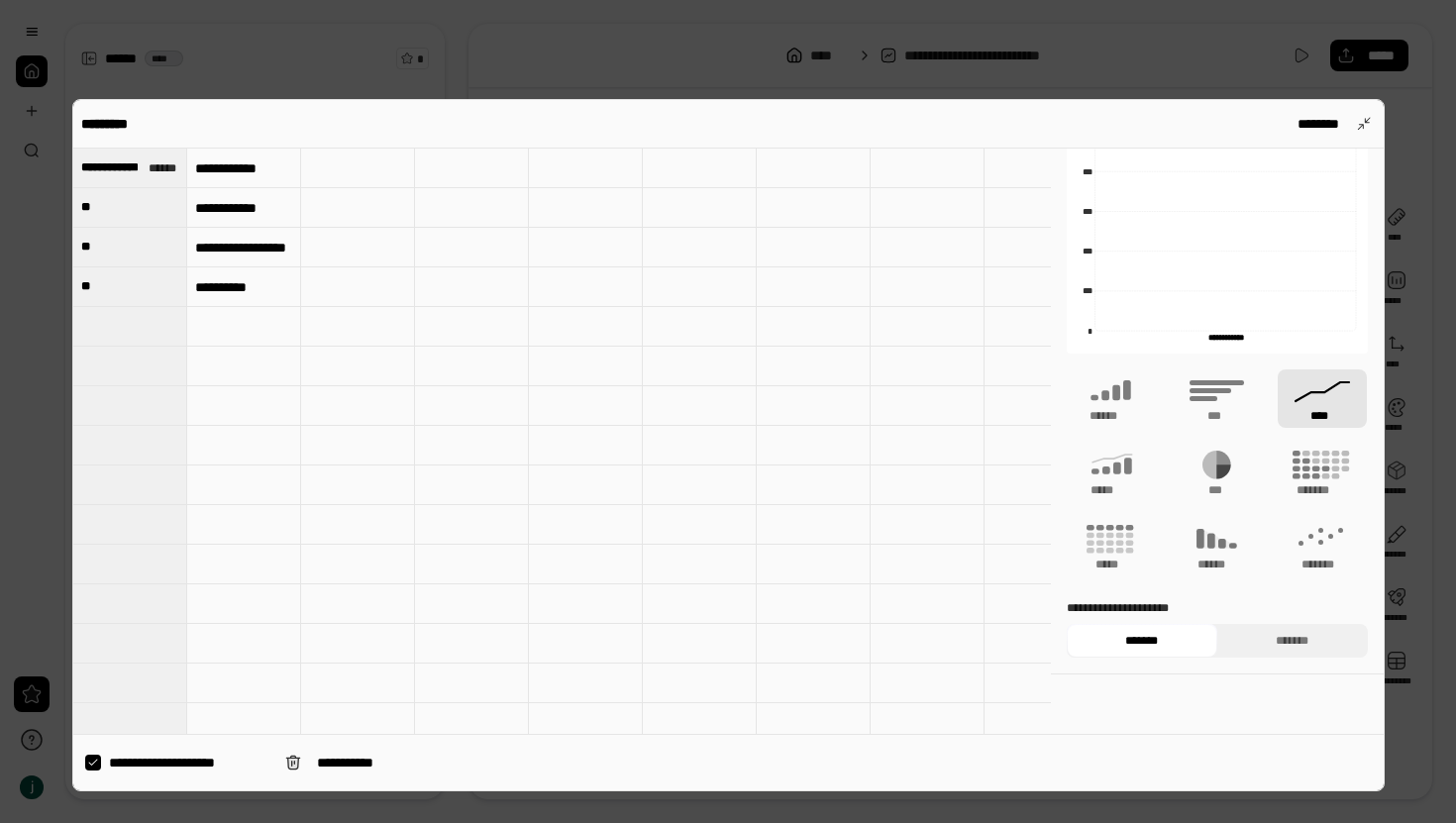 click 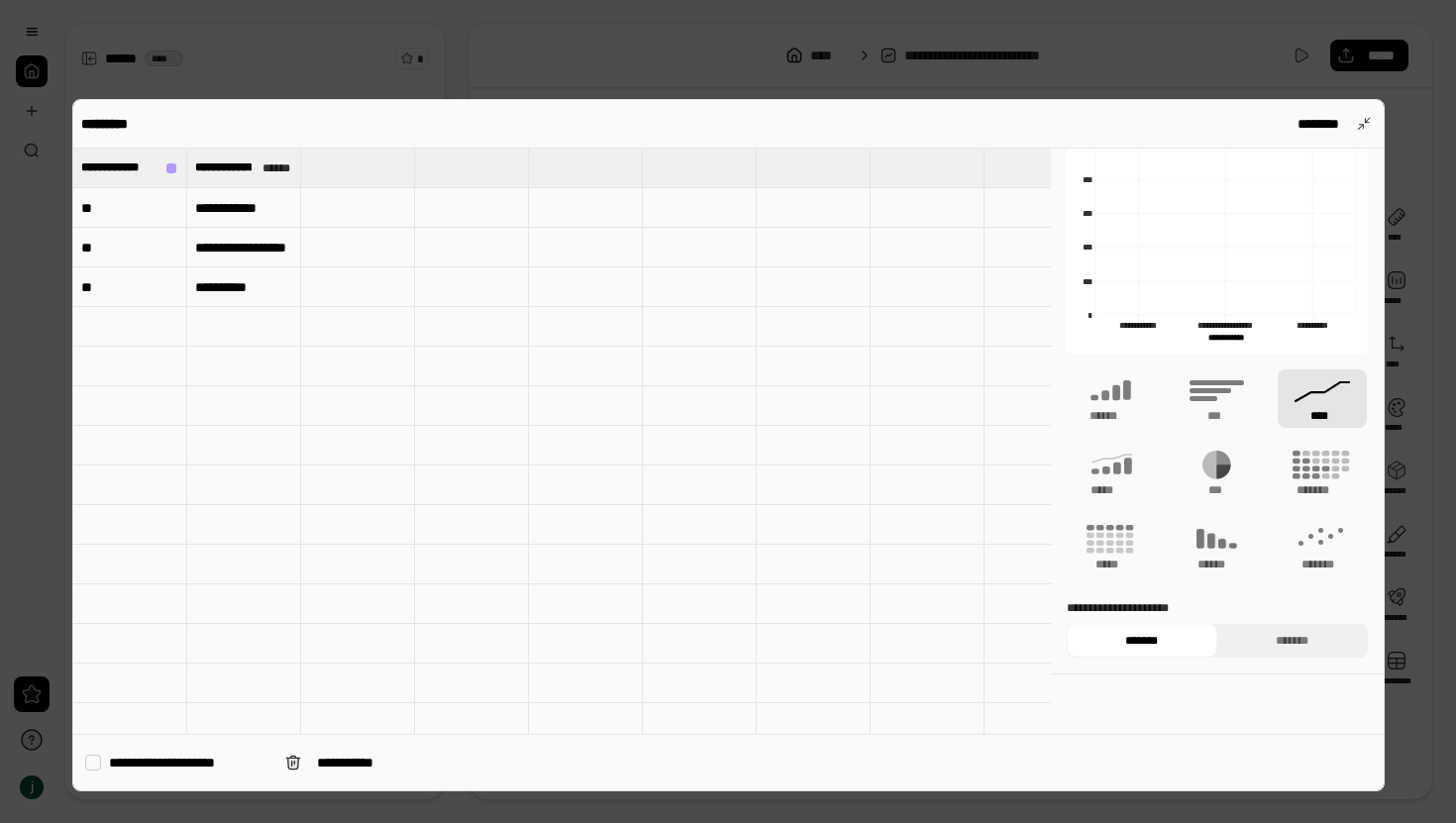click at bounding box center (93, 763) 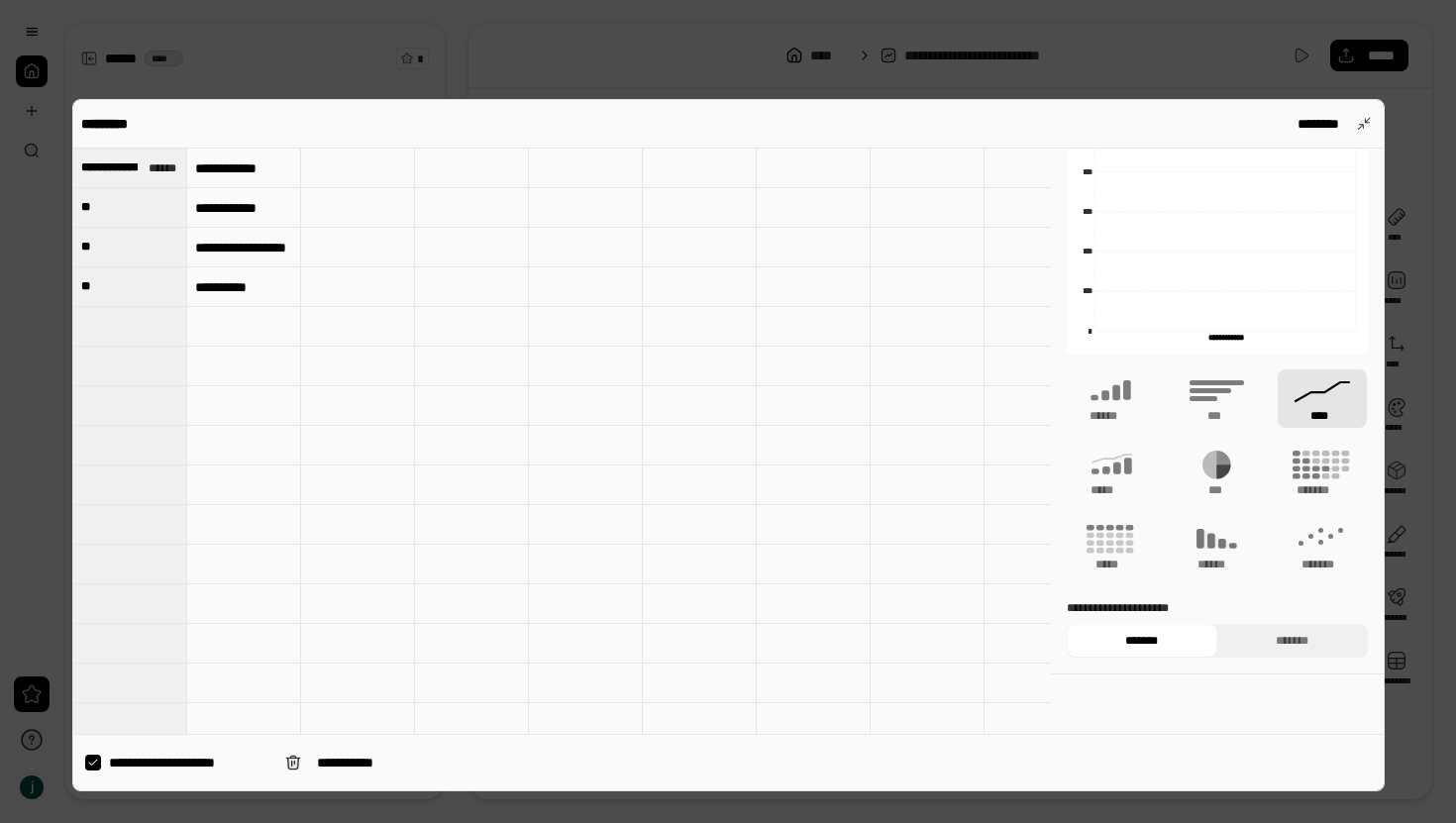 click 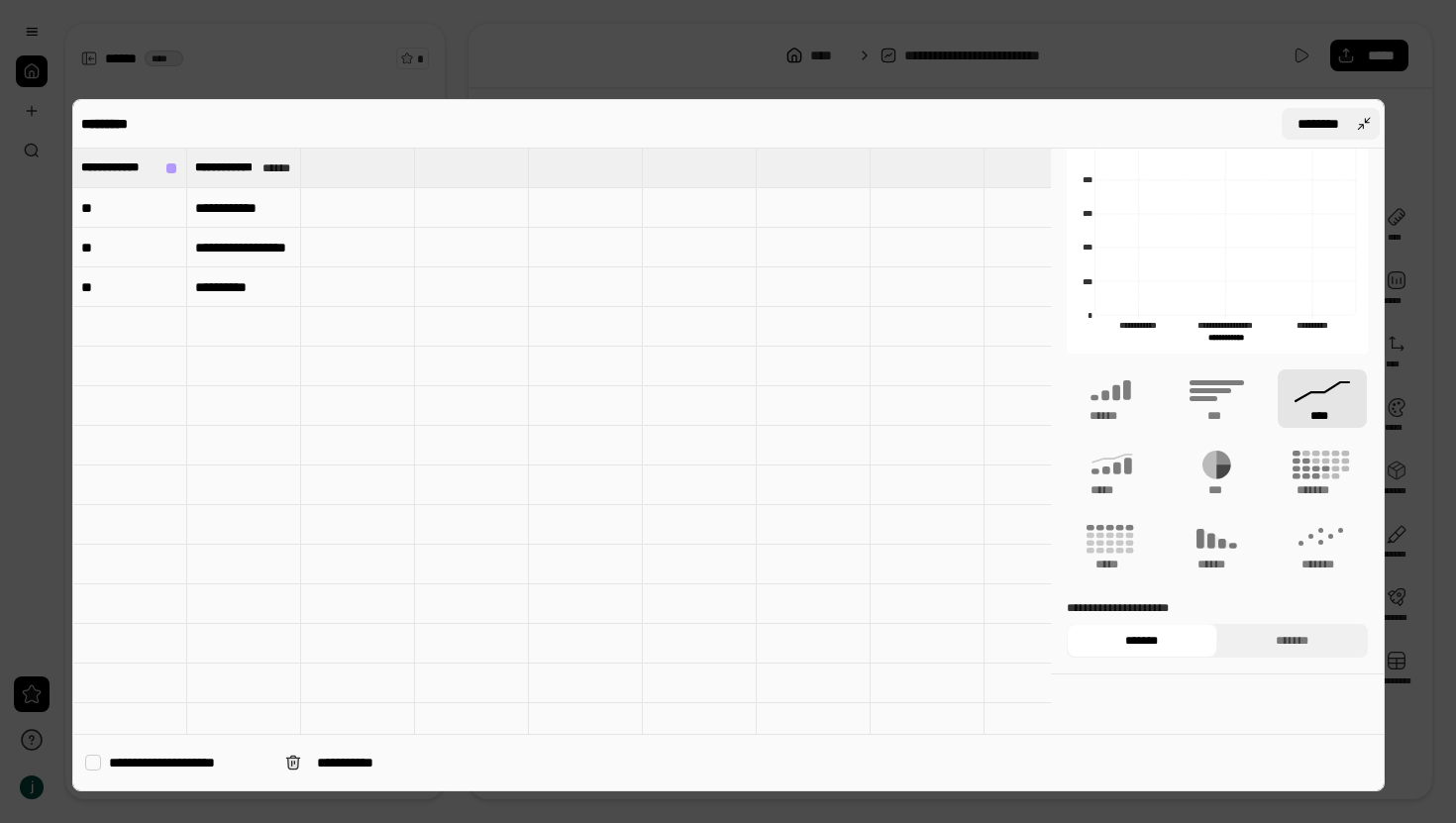 click on "********" at bounding box center (1318, 124) 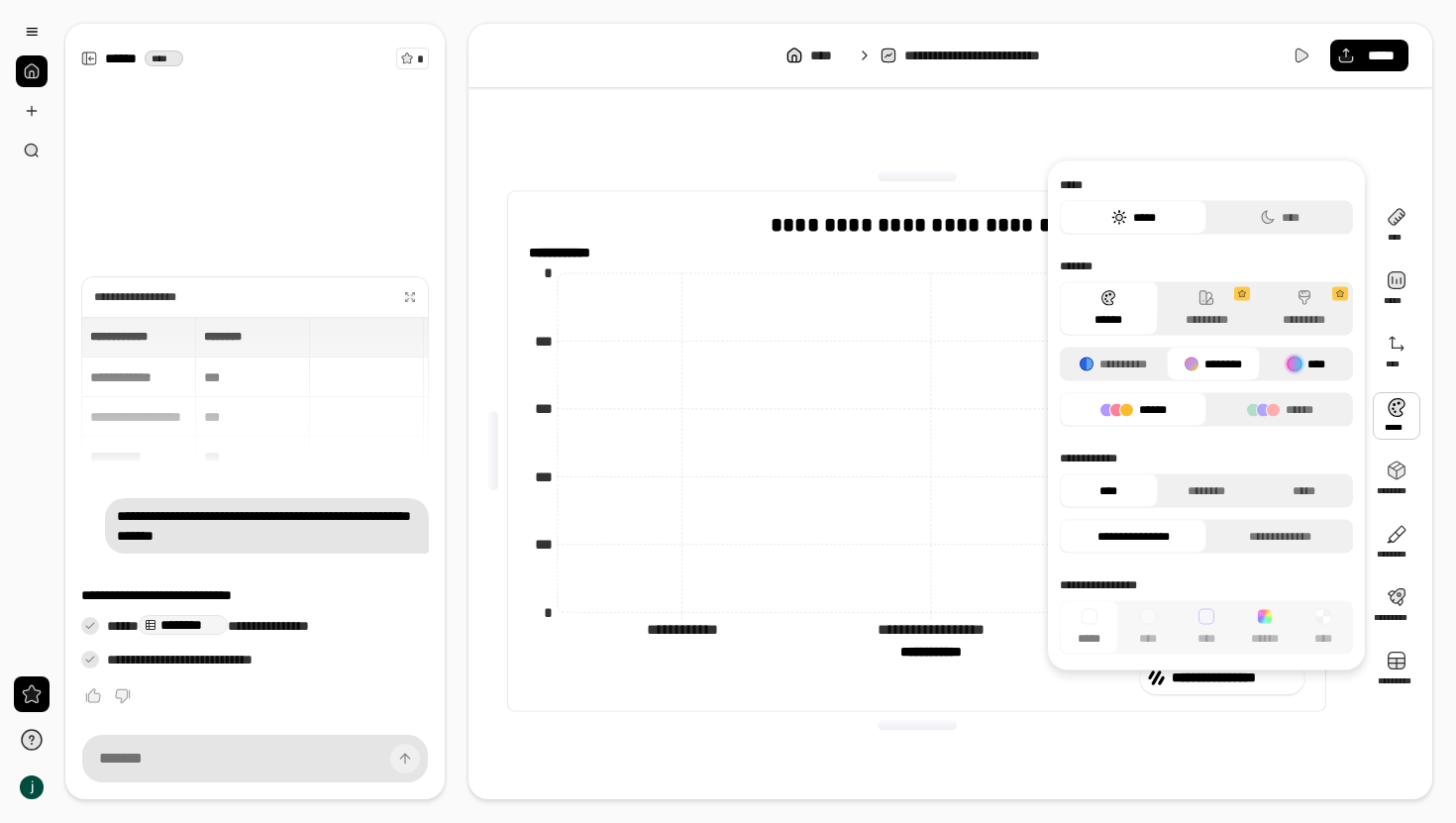 click at bounding box center [1295, 364] 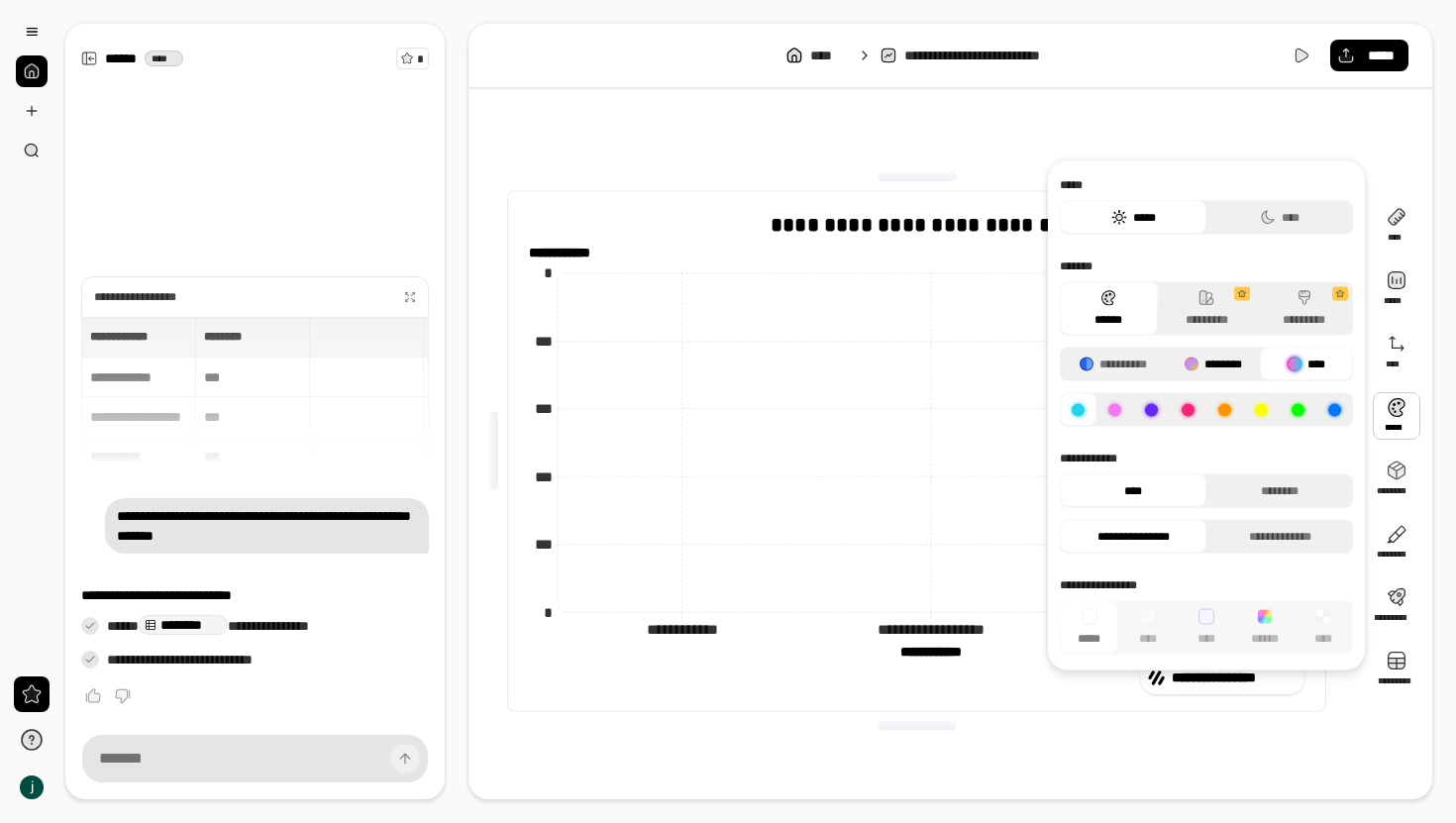 click on "********" at bounding box center (1213, 364) 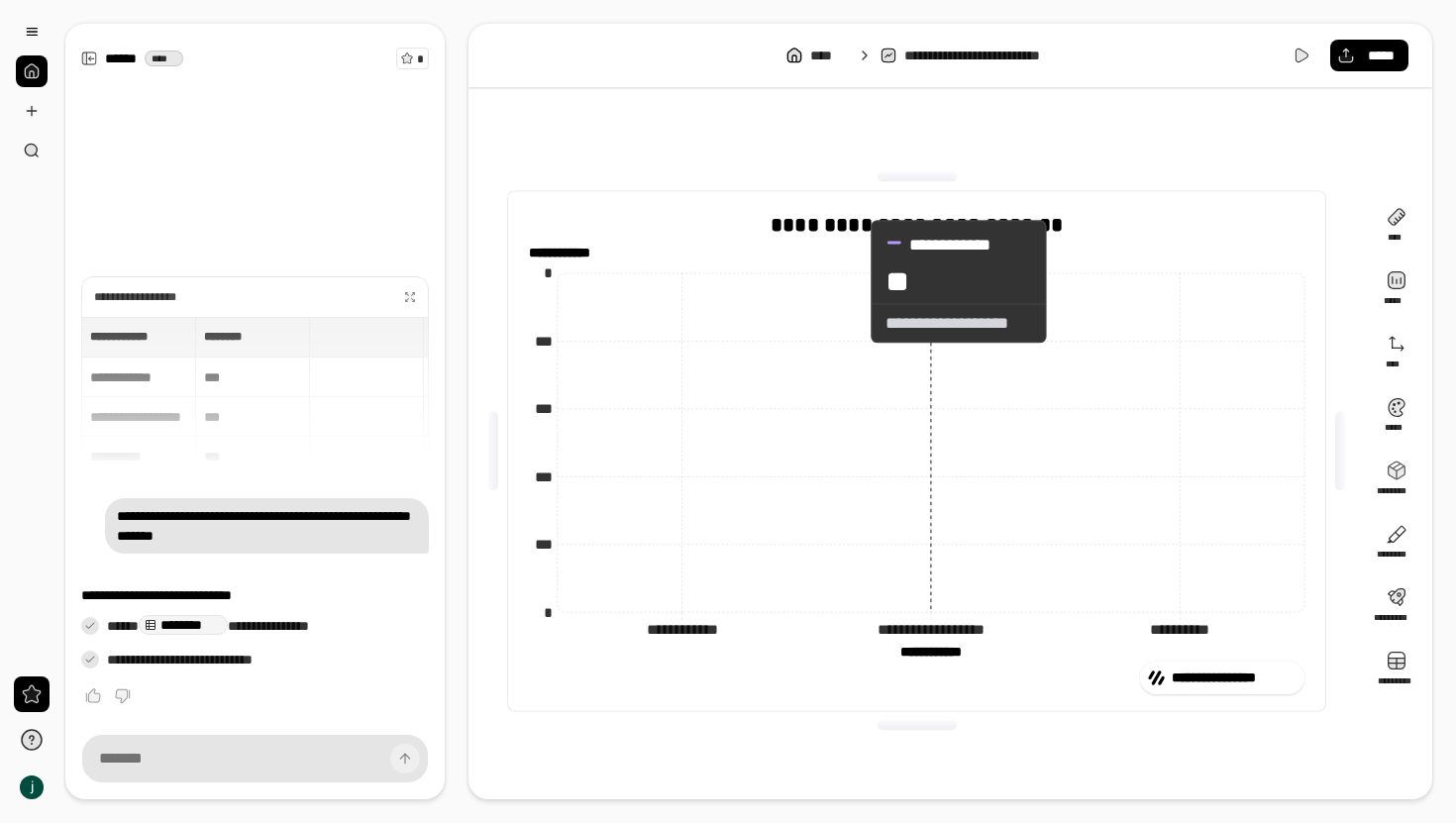 click 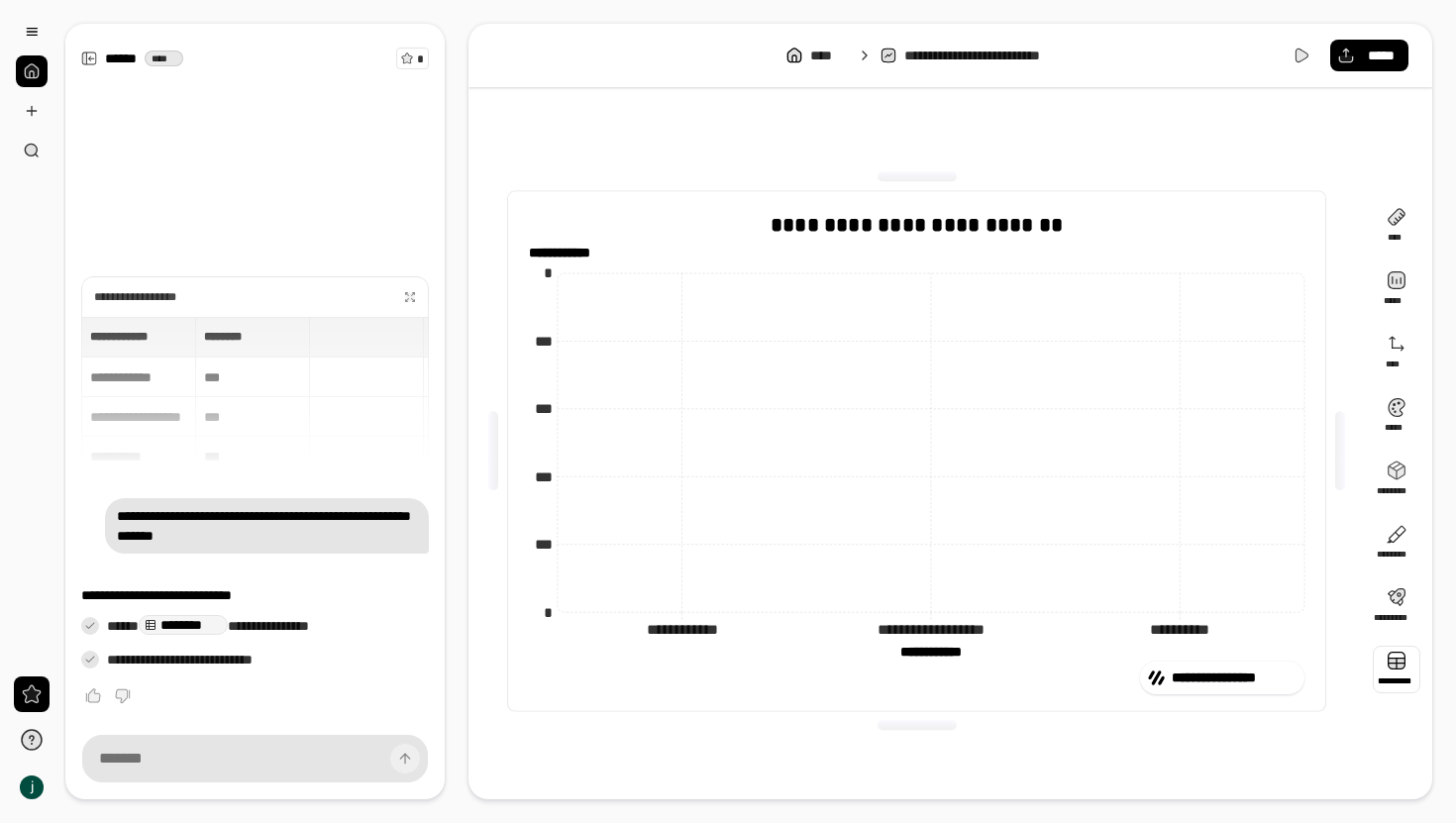 click at bounding box center [1397, 669] 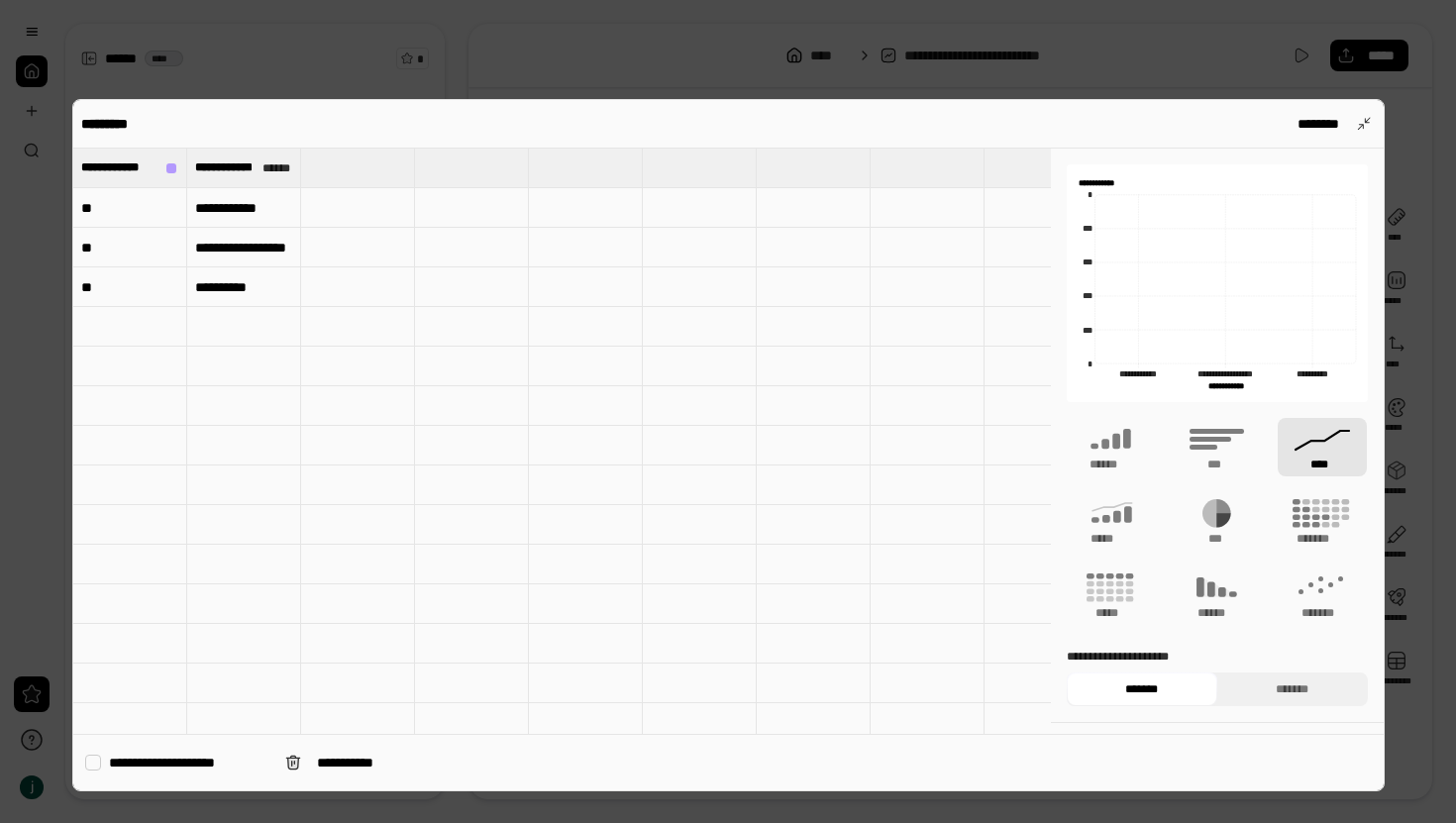 click on "****" at bounding box center (1322, 447) 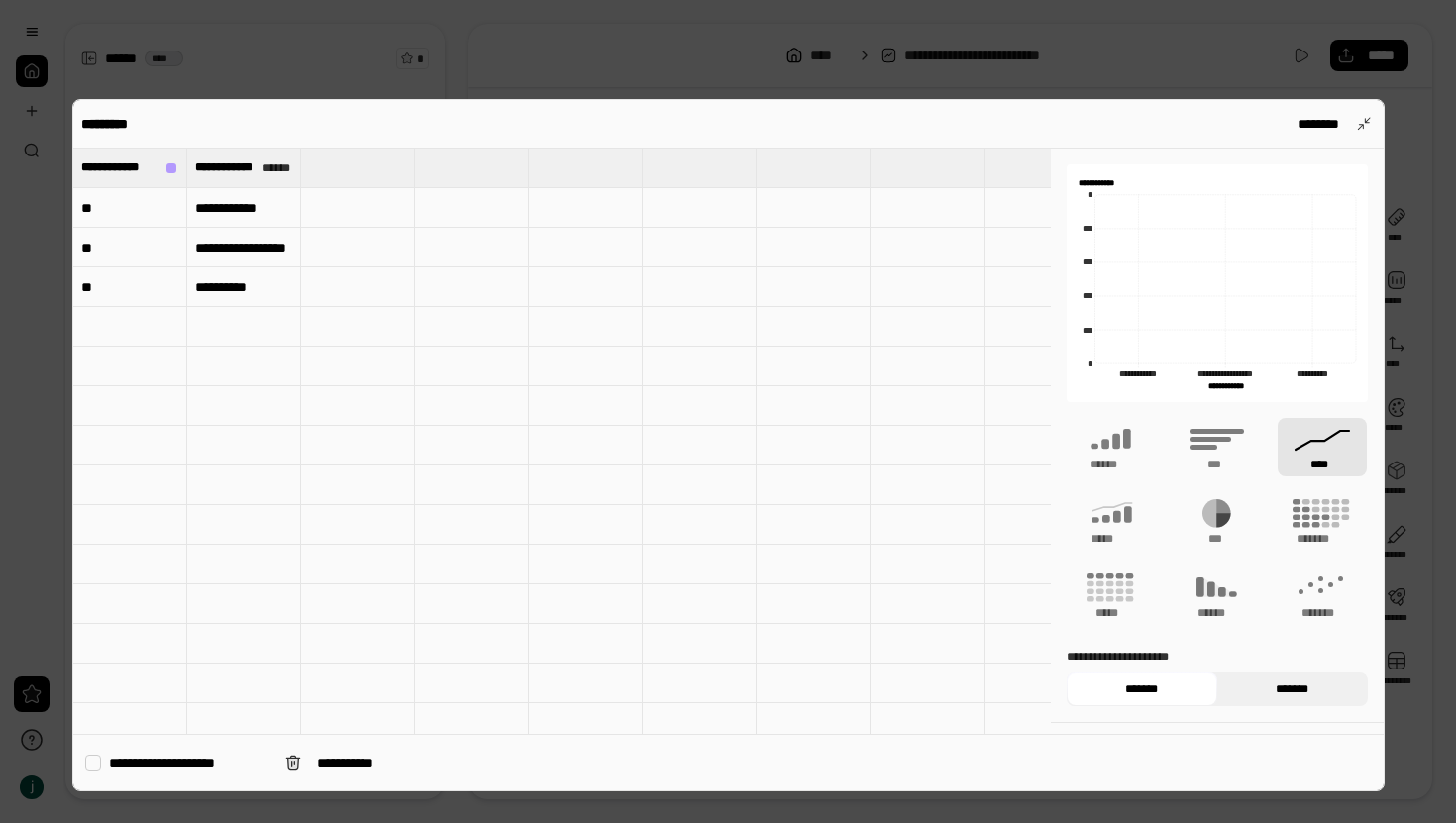 click on "*******" at bounding box center (1293, 689) 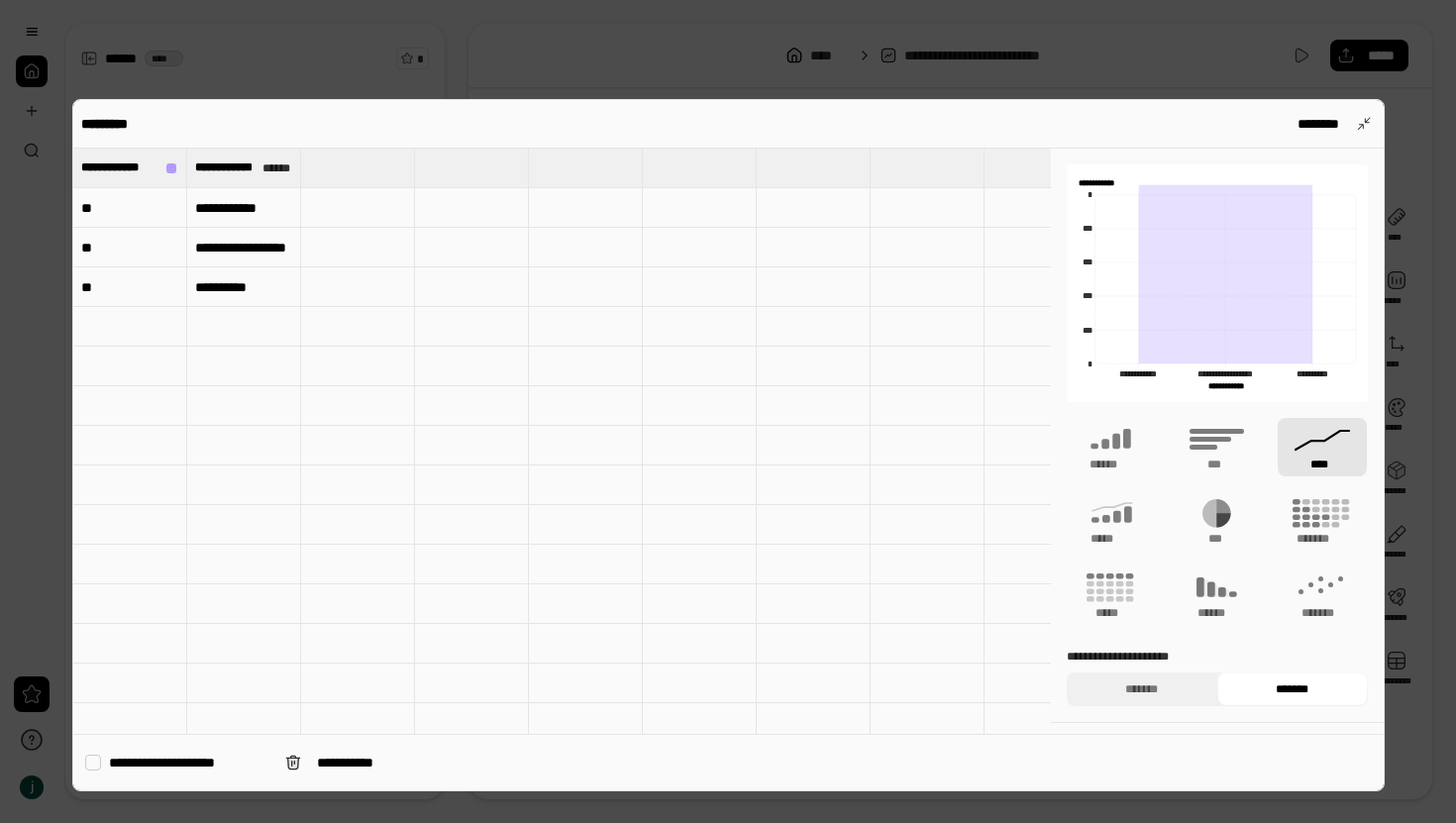 click on "*******" at bounding box center (1293, 689) 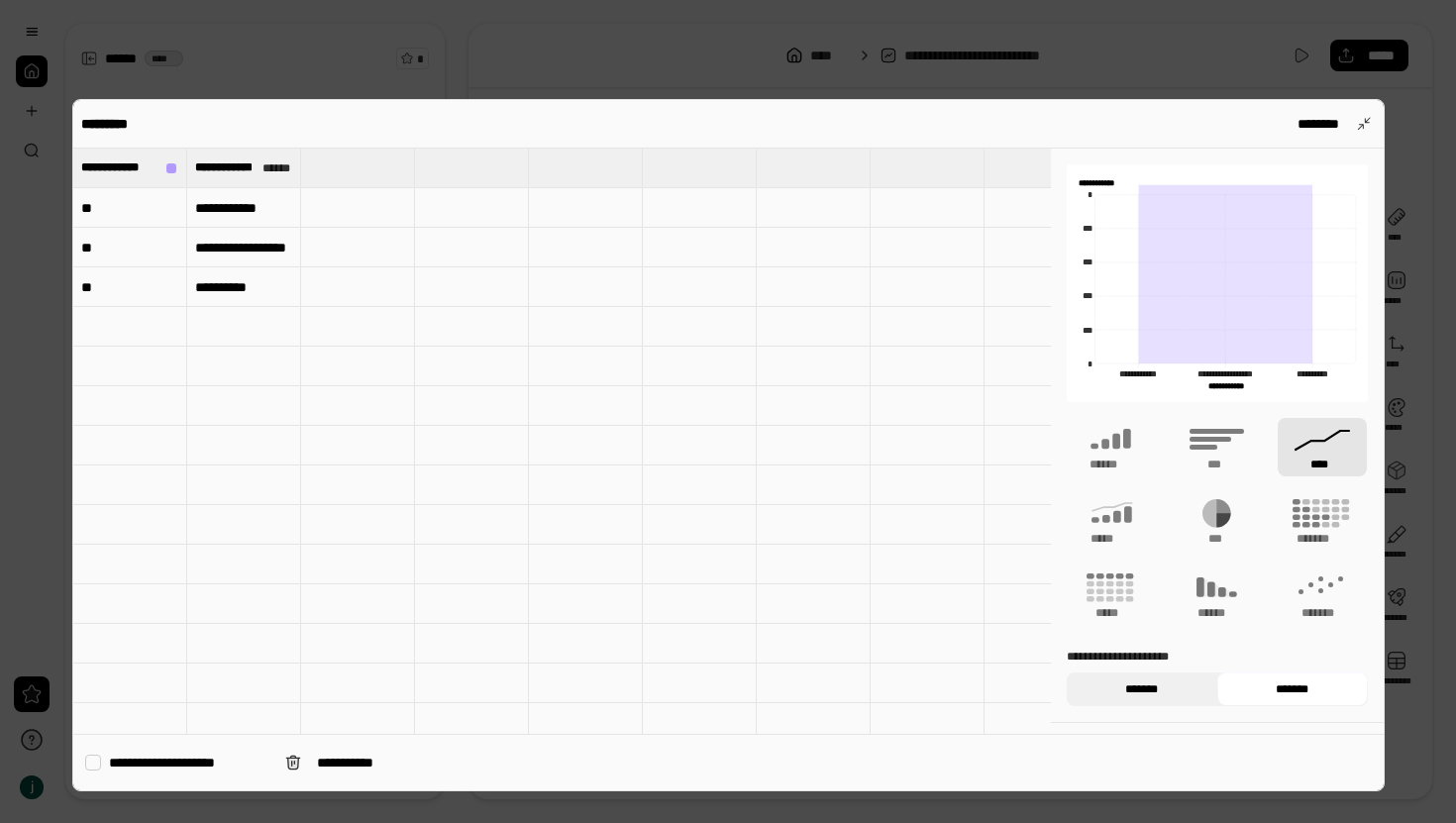 click on "*******" at bounding box center [1142, 689] 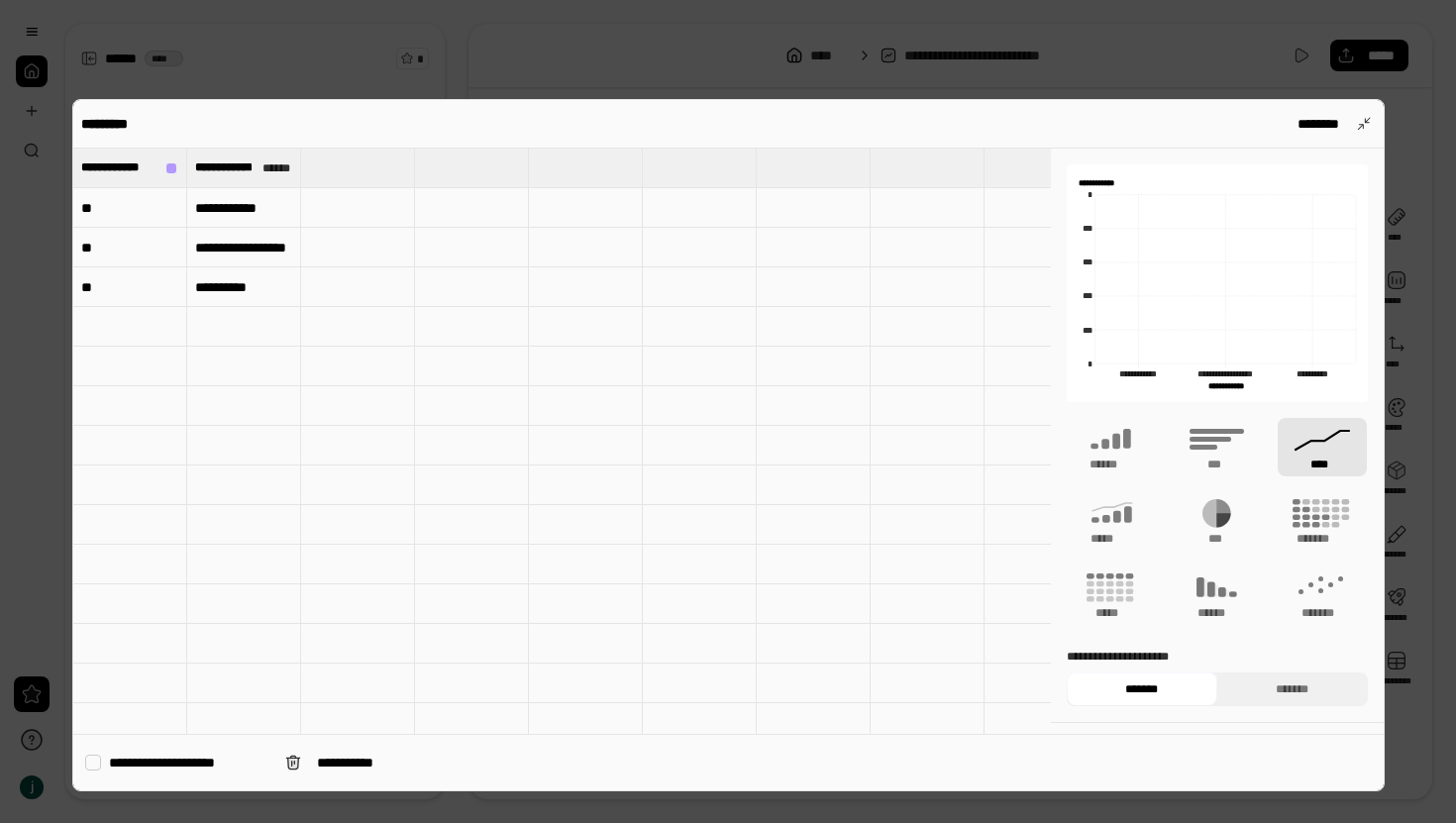 click on "**********" at bounding box center (1217, 677) 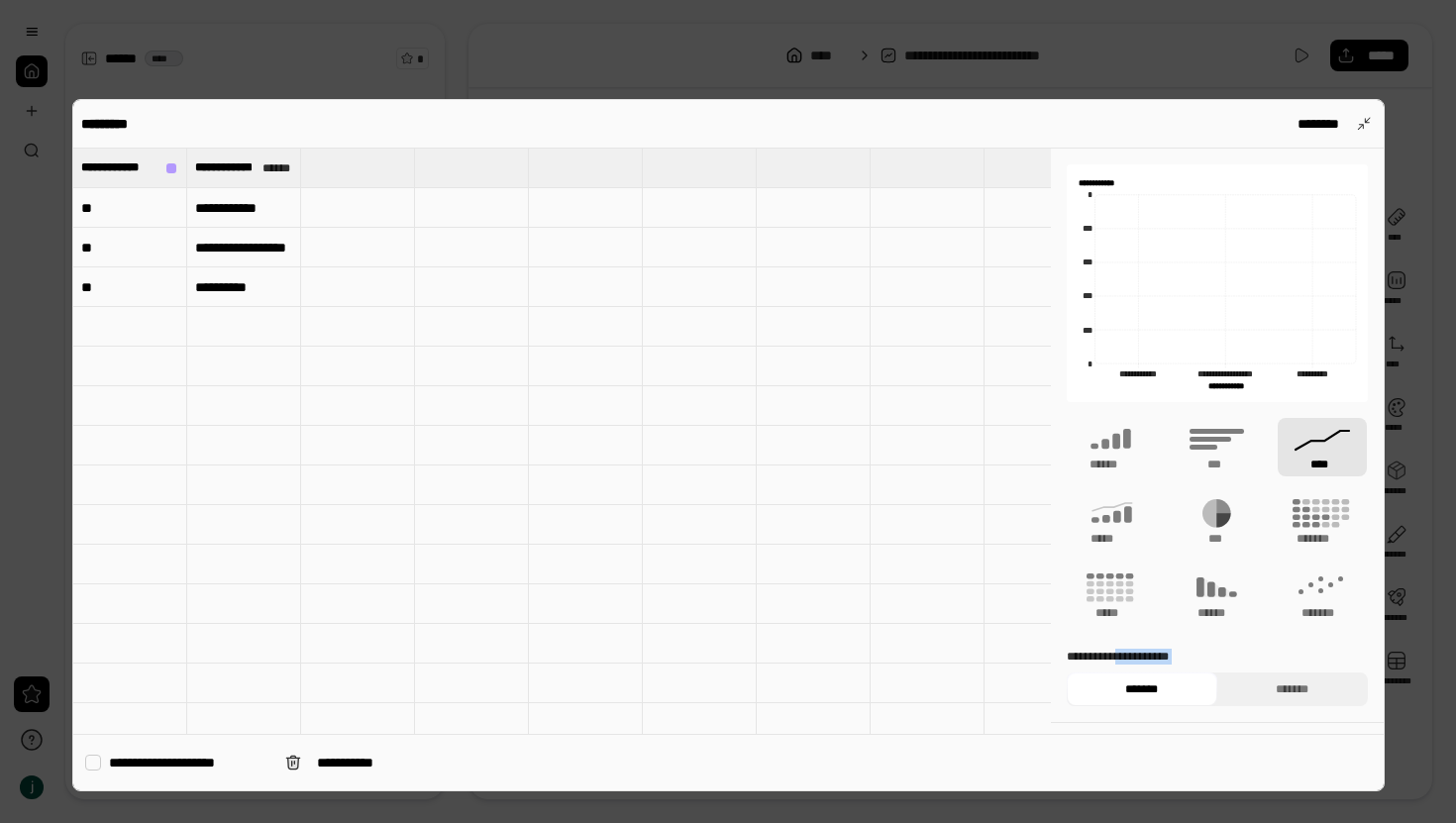 click on "*******" at bounding box center [1142, 689] 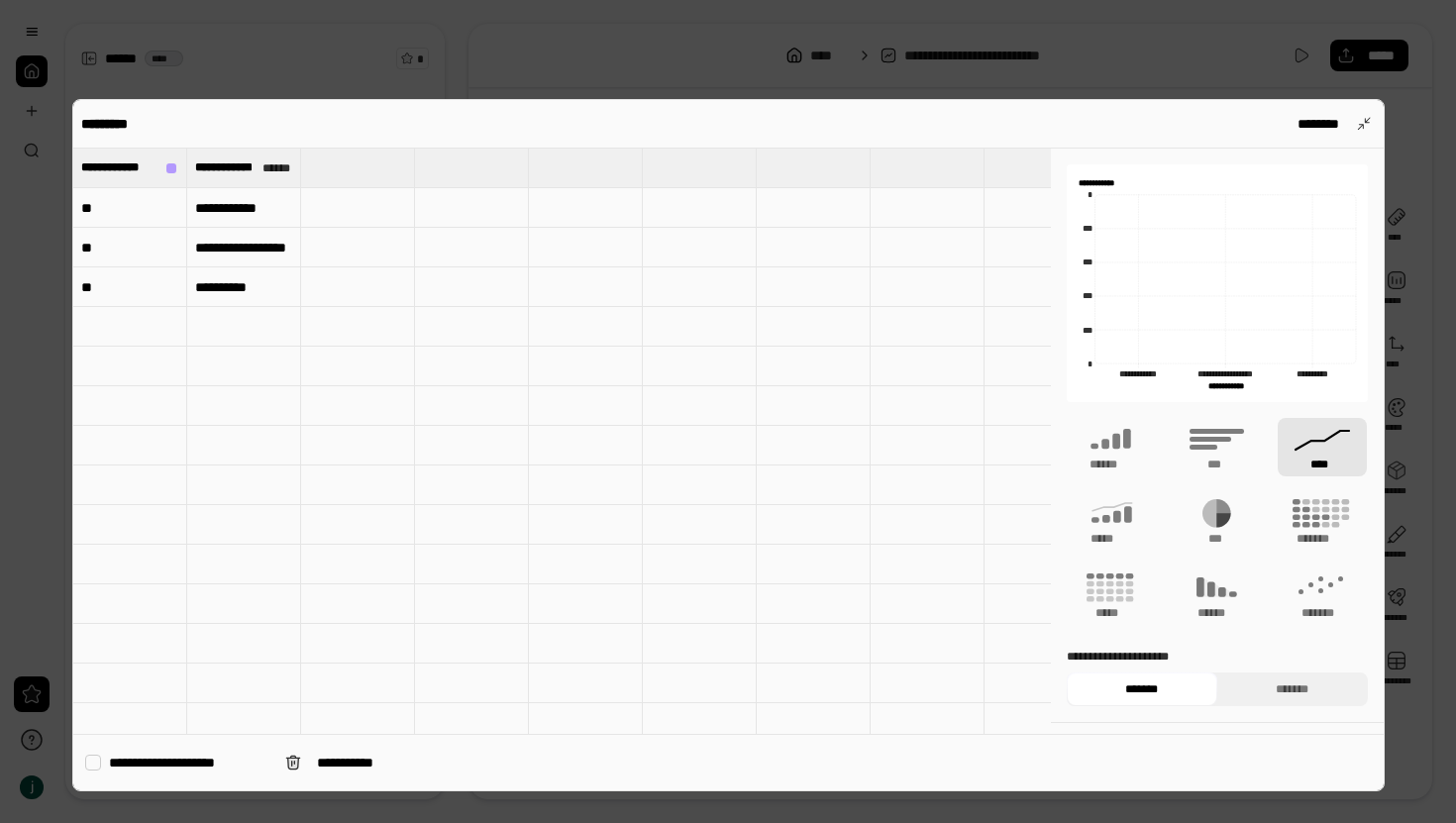 click on "**********" at bounding box center (244, 287) 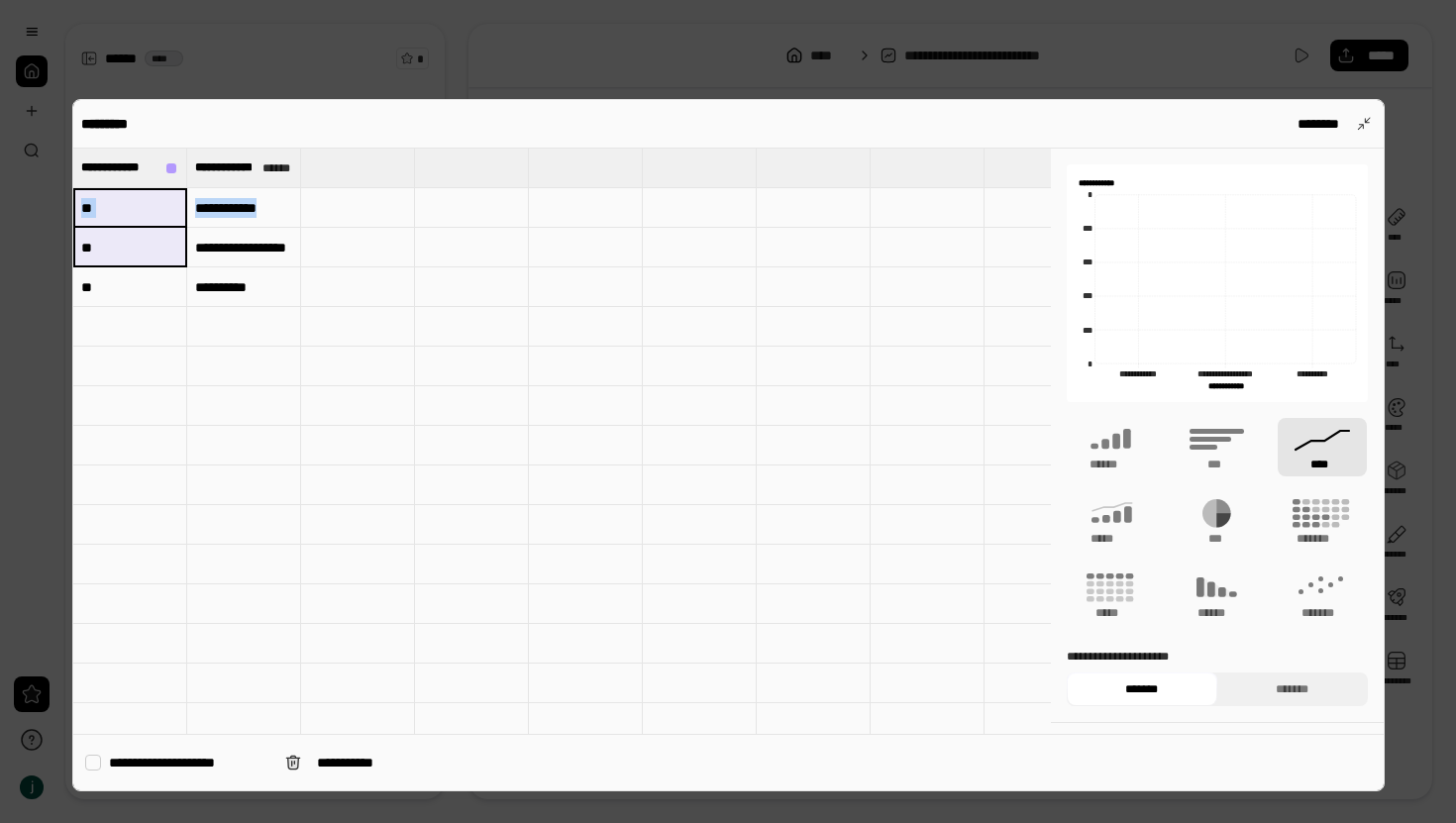 drag, startPoint x: 114, startPoint y: 205, endPoint x: 130, endPoint y: 226, distance: 26.400758 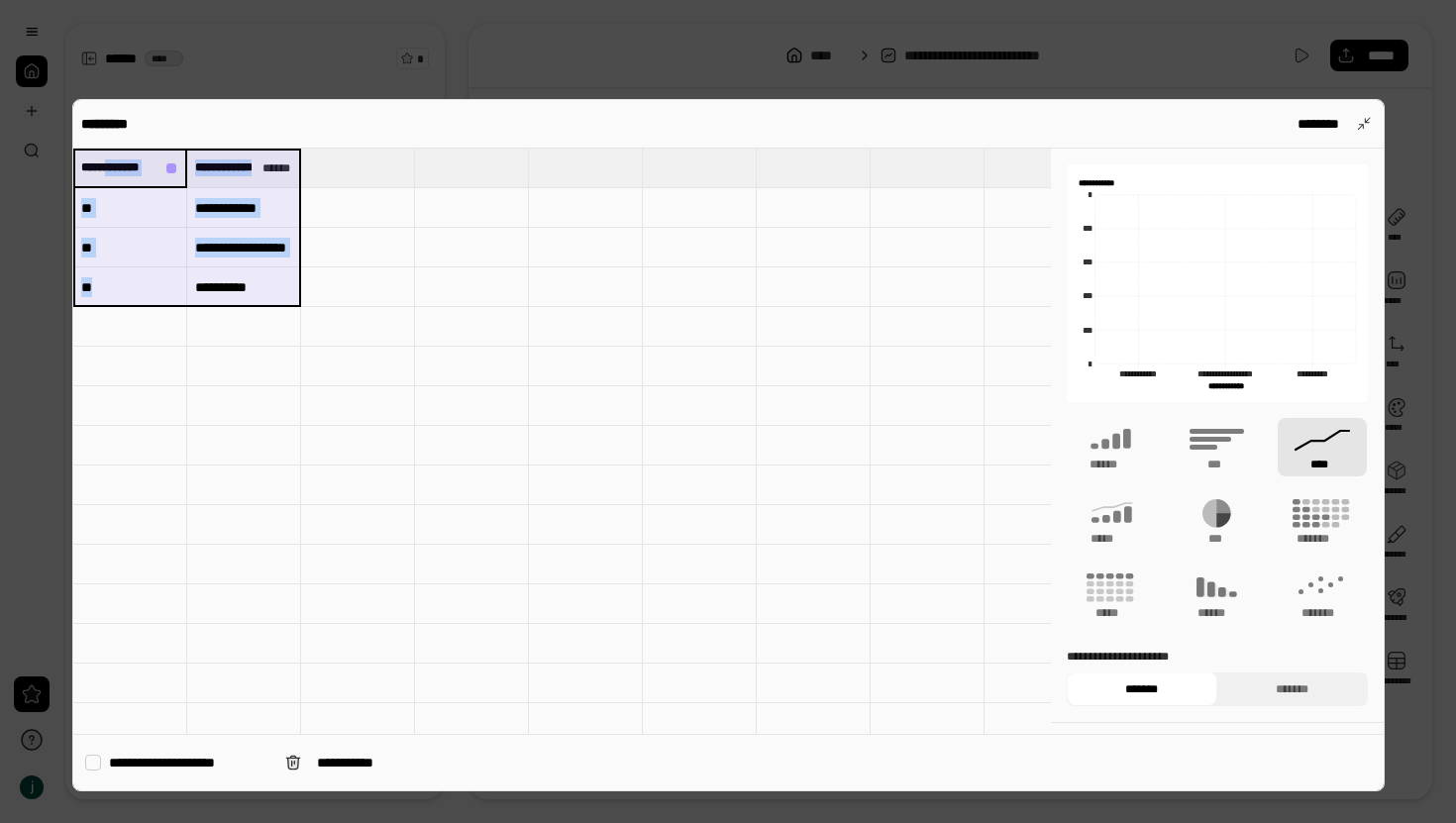 drag, startPoint x: 113, startPoint y: 167, endPoint x: 253, endPoint y: 277, distance: 178.04494 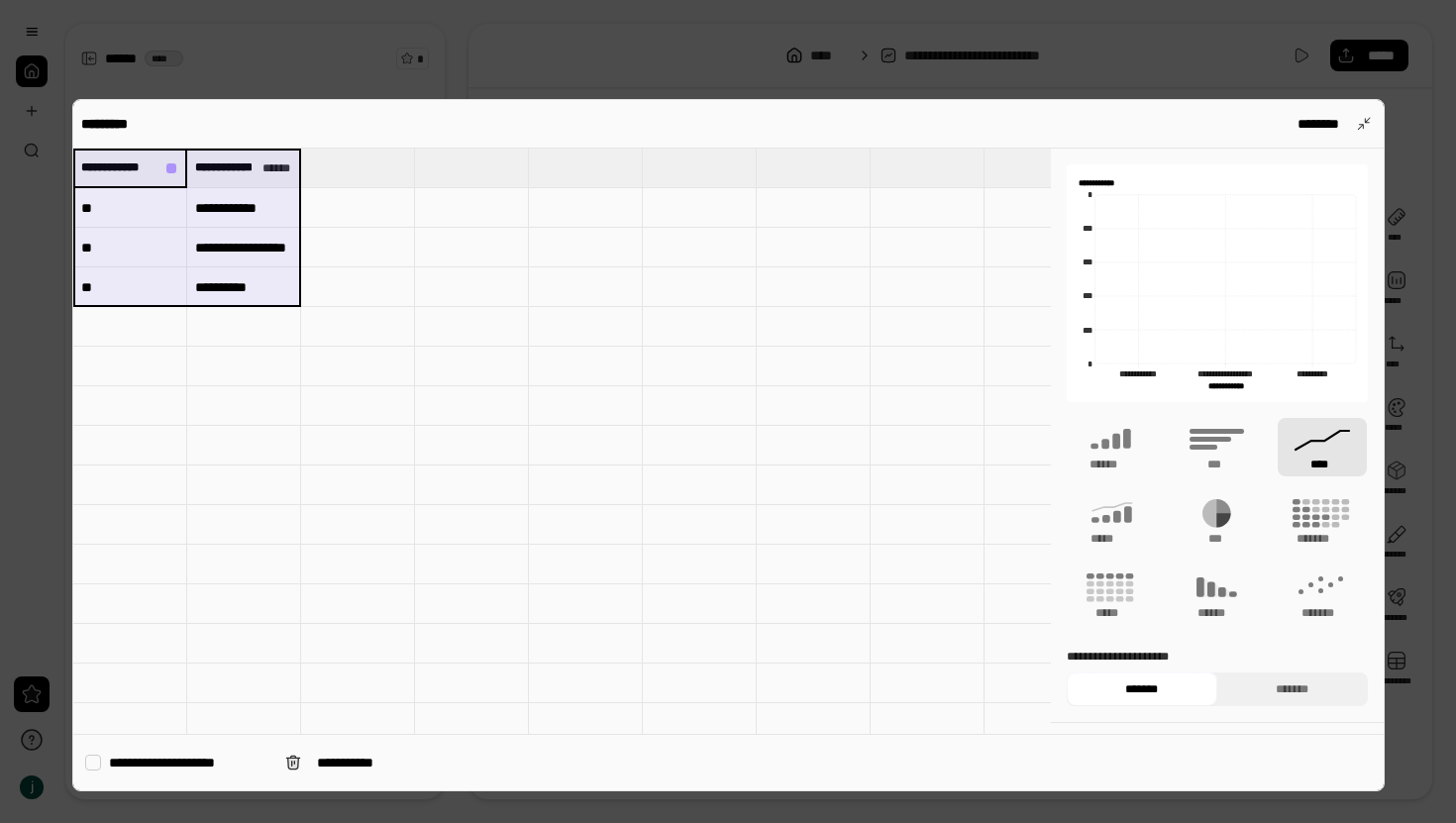 click at bounding box center [358, 604] 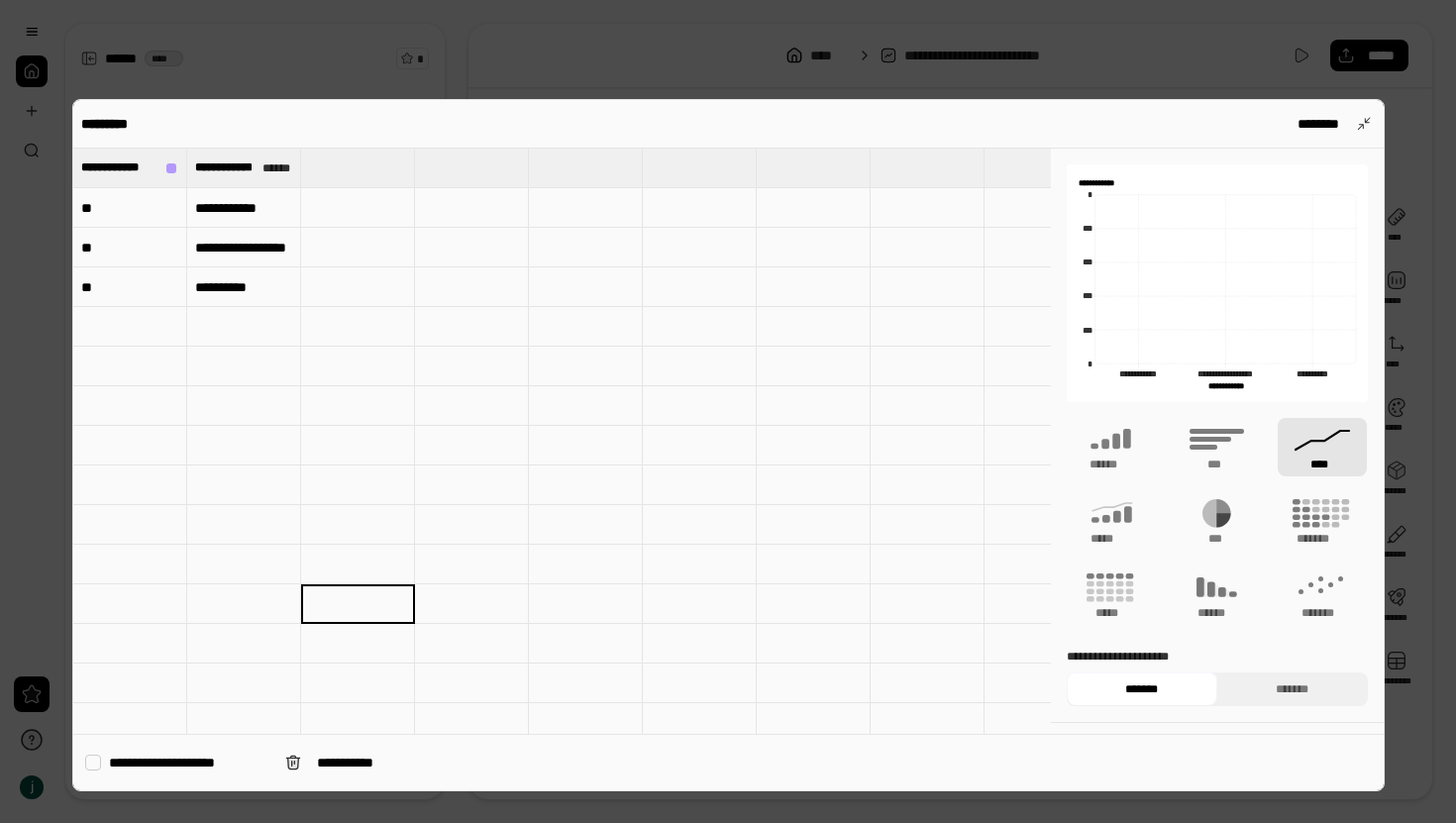 click at bounding box center [93, 763] 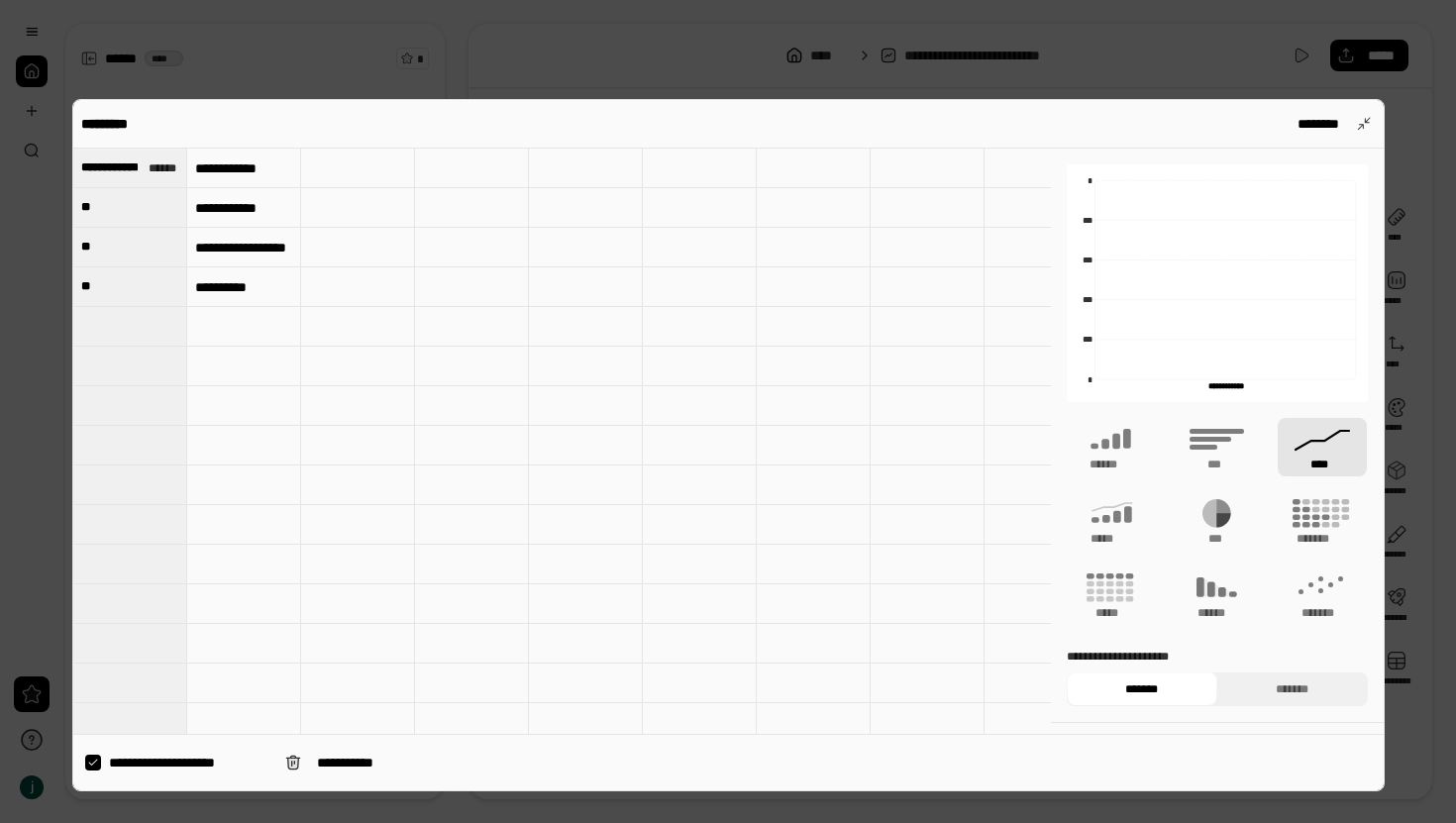 click 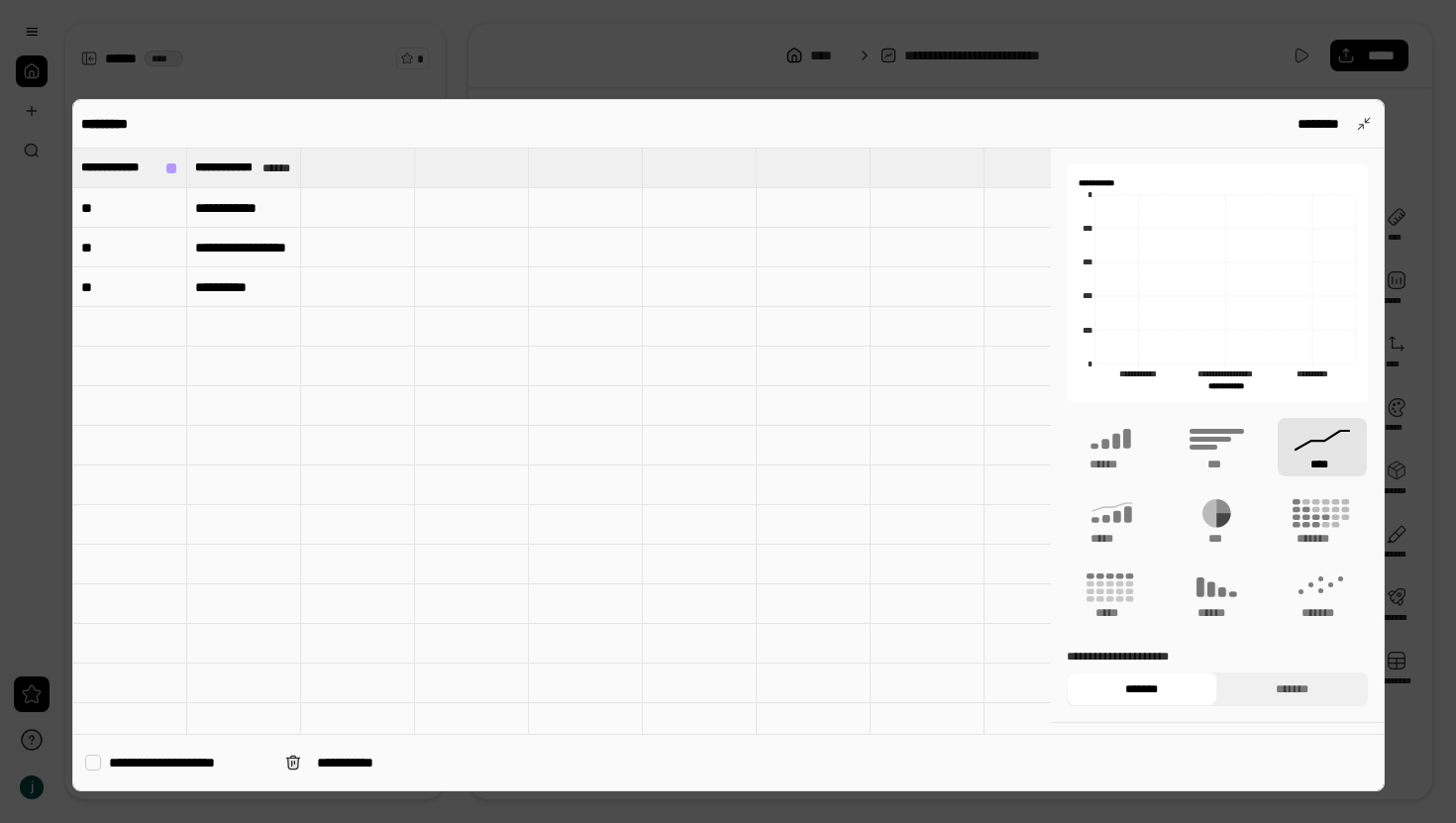 click on "**********" at bounding box center [728, 762] 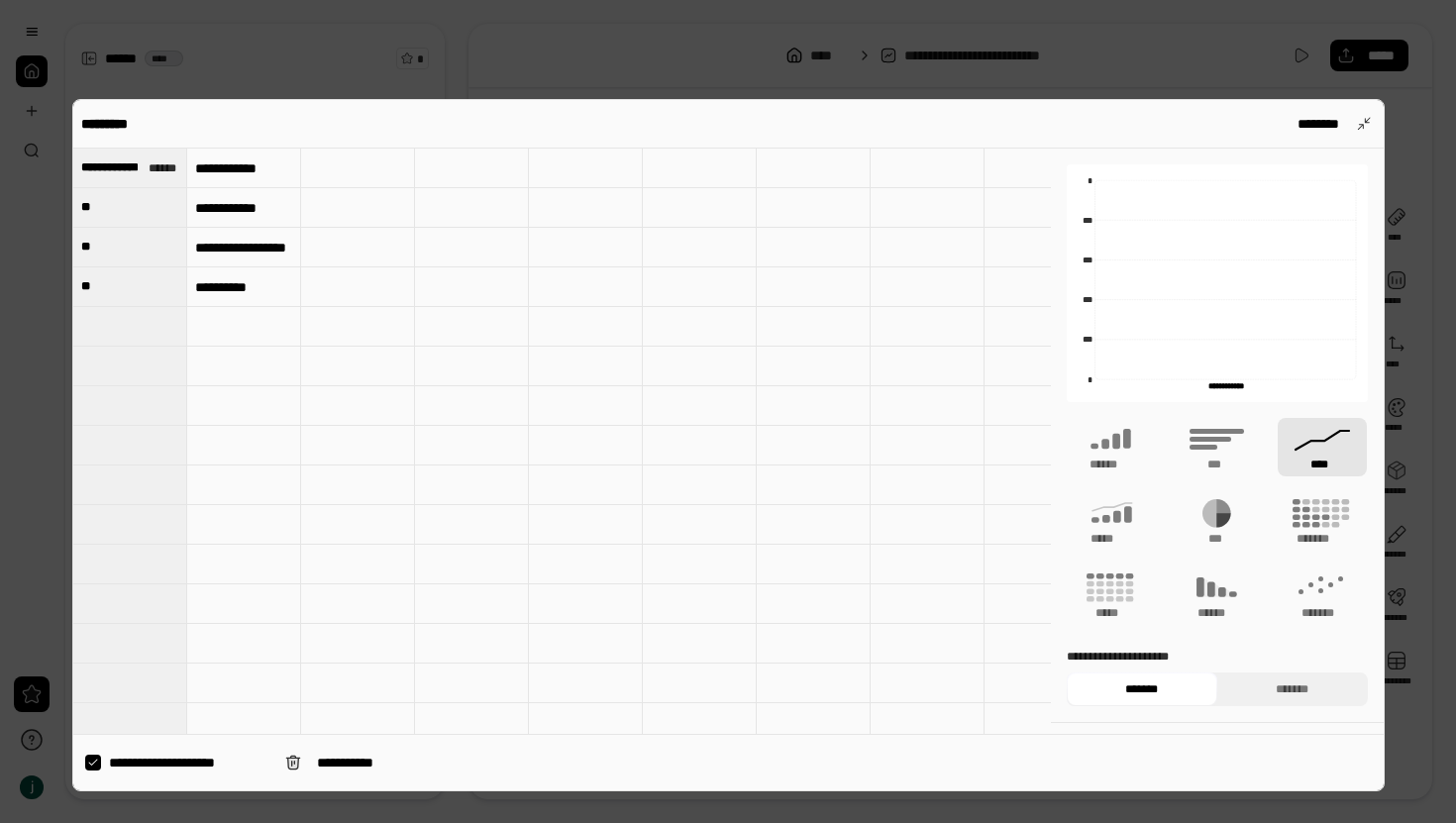 click 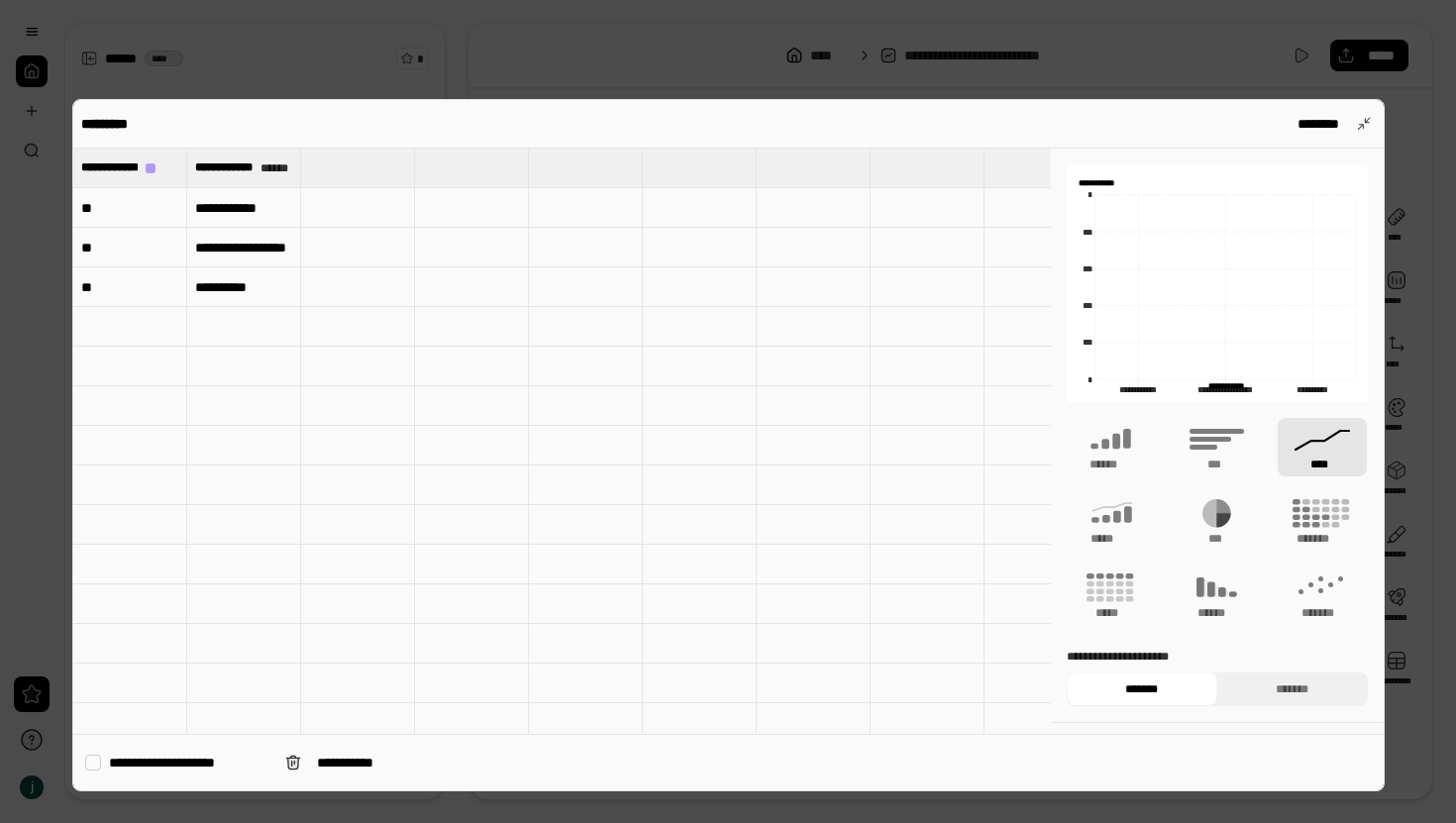 type on "**********" 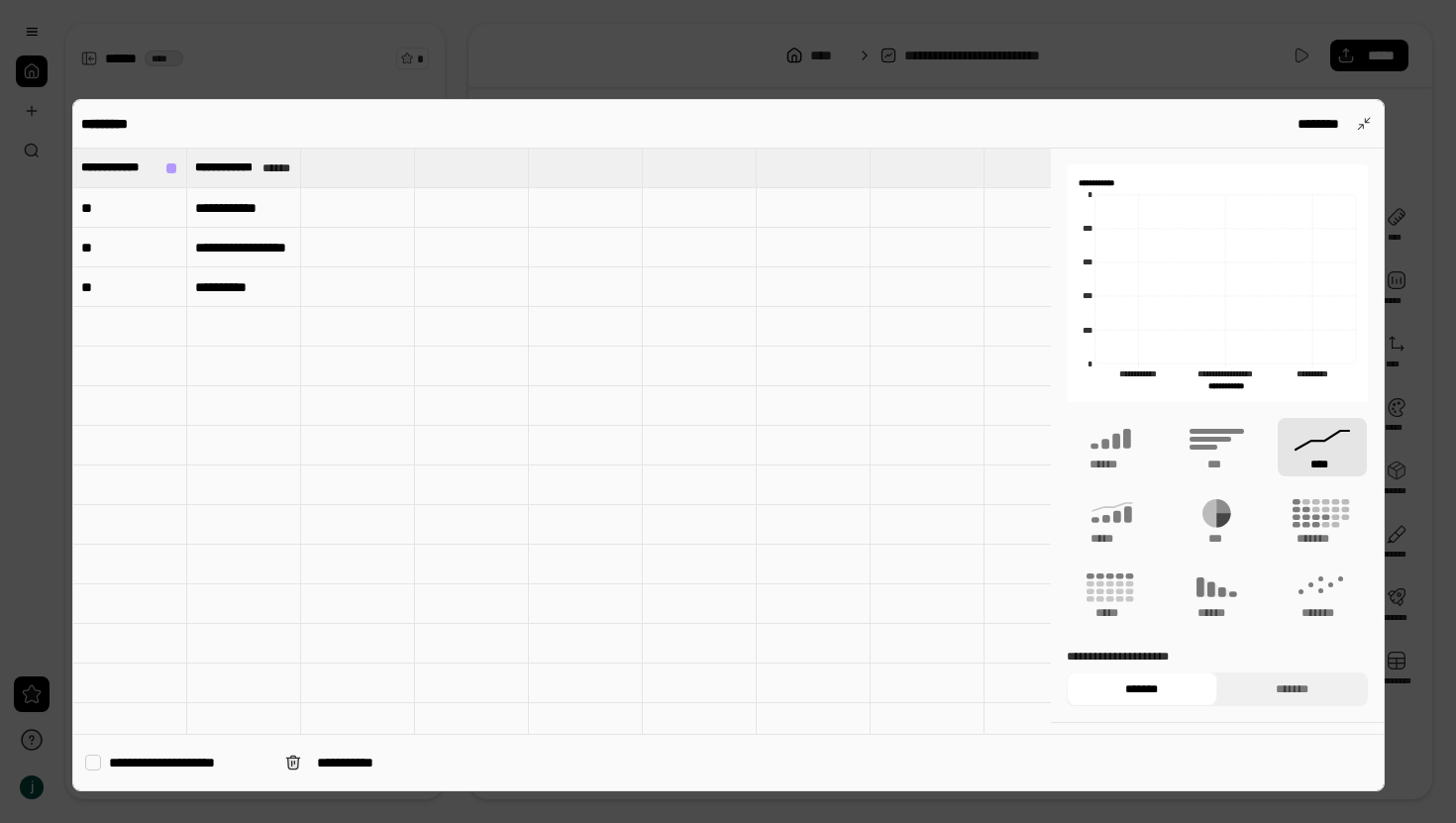 drag, startPoint x: 341, startPoint y: 193, endPoint x: 319, endPoint y: 194, distance: 22.022716 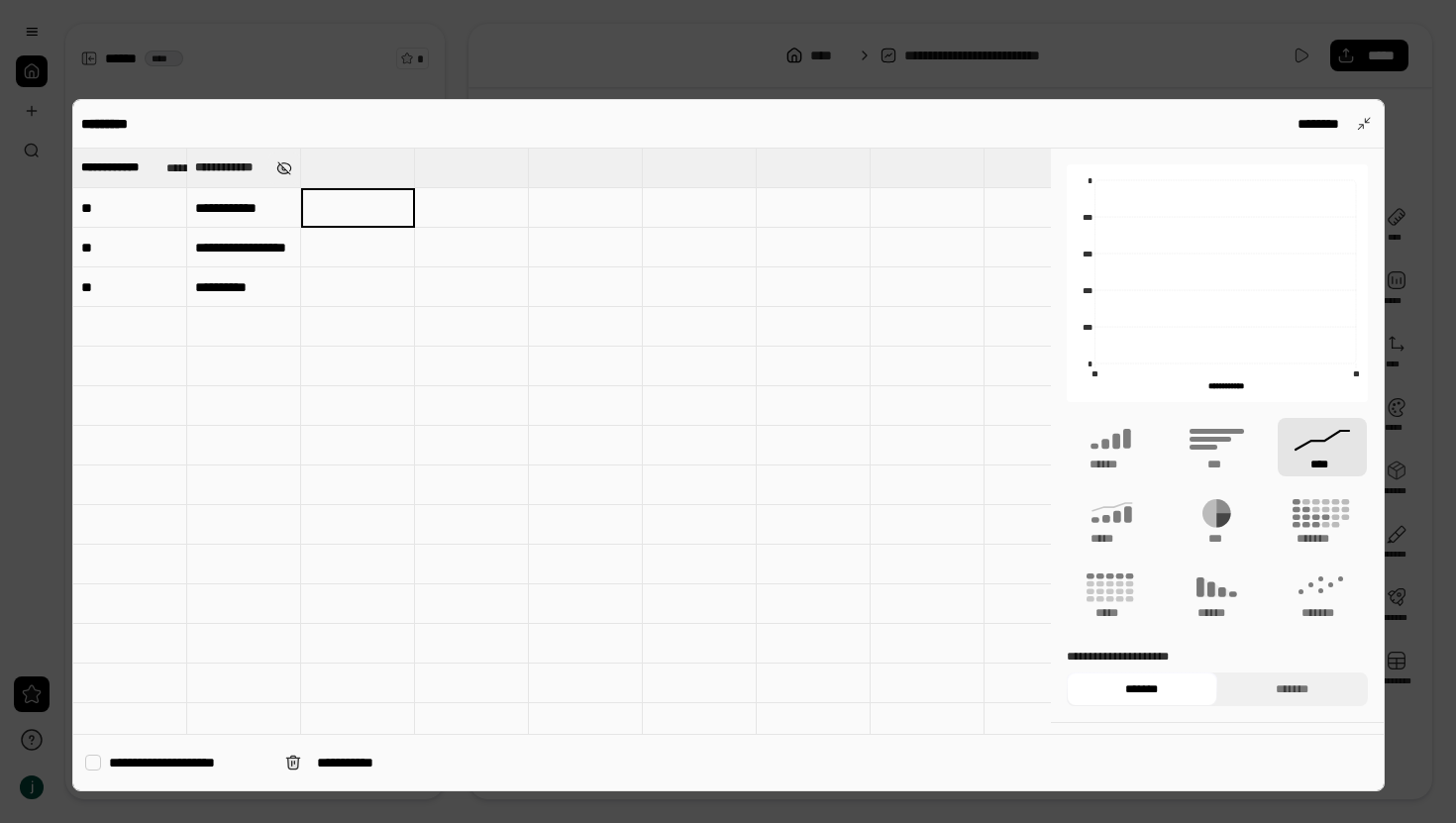 type 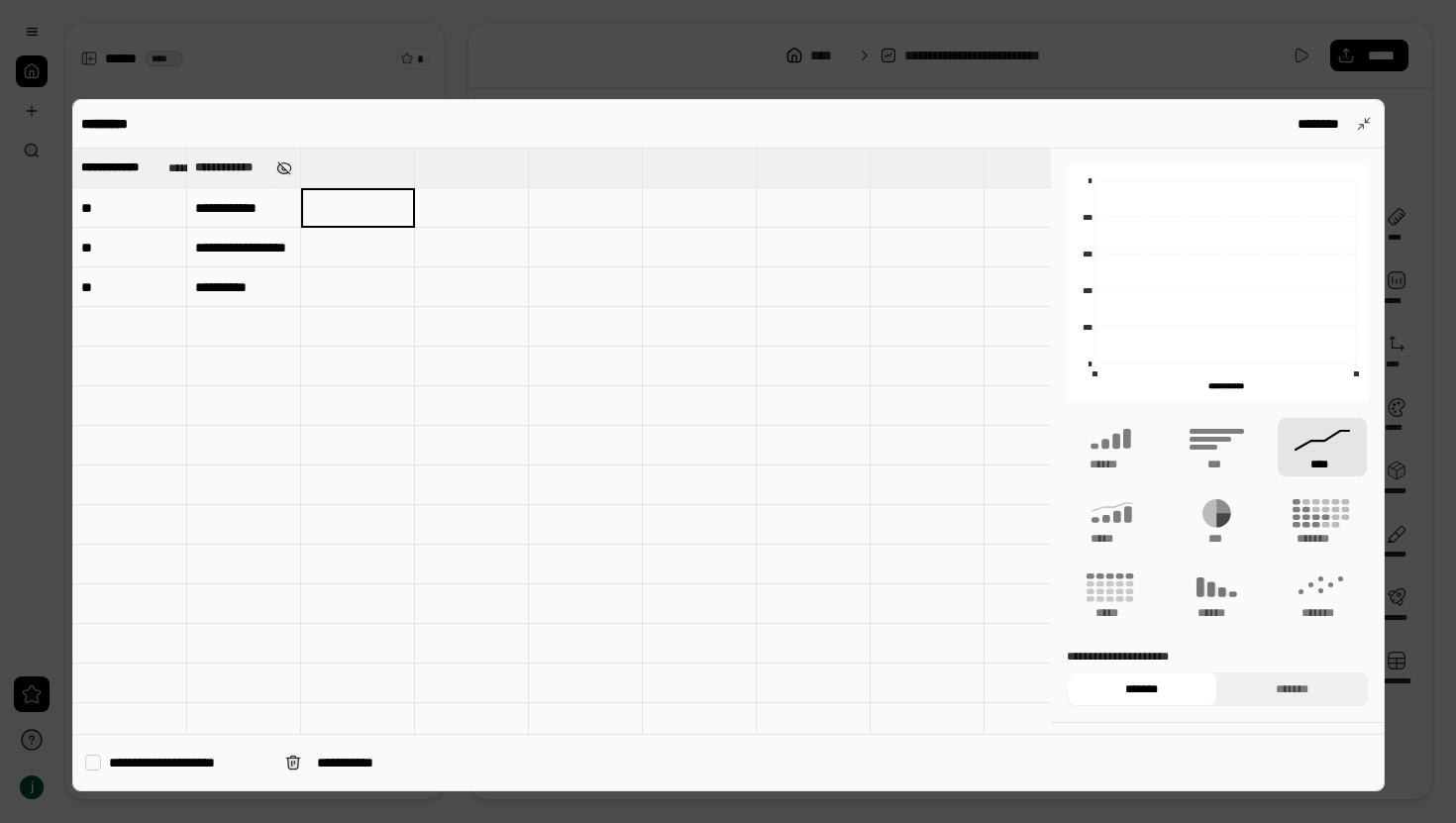 click at bounding box center (284, 168) 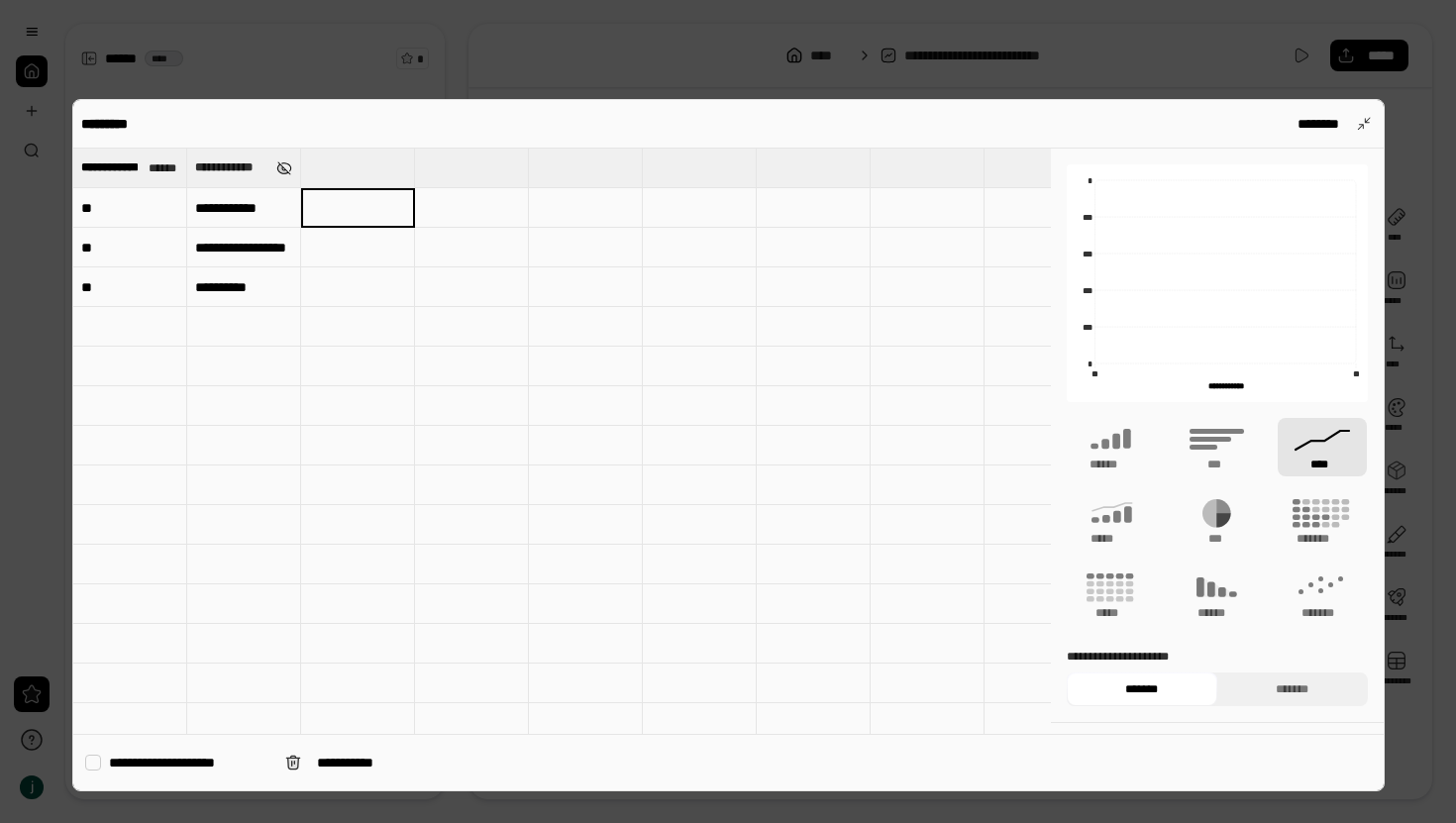 type on "**********" 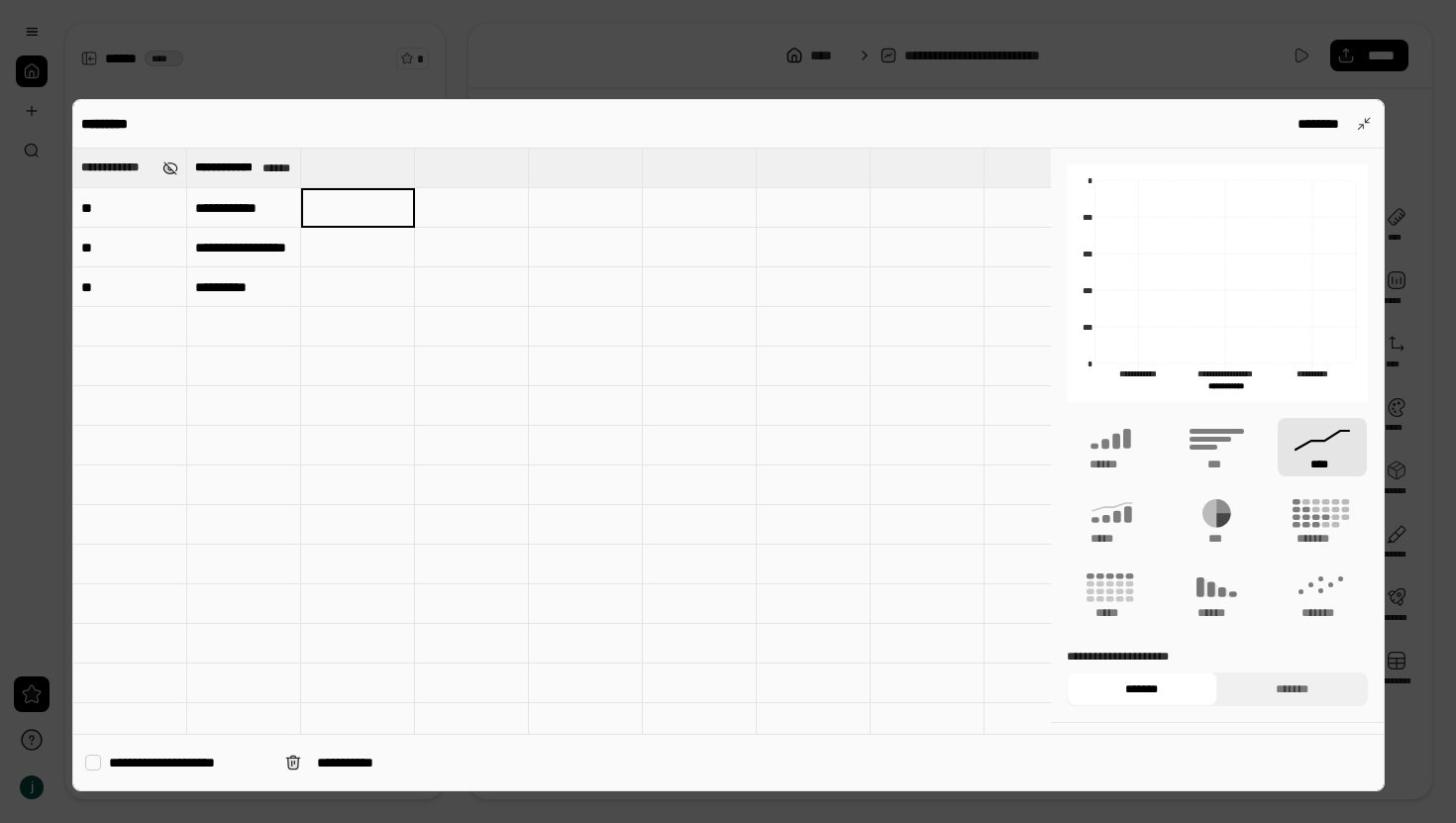 click at bounding box center [170, 168] 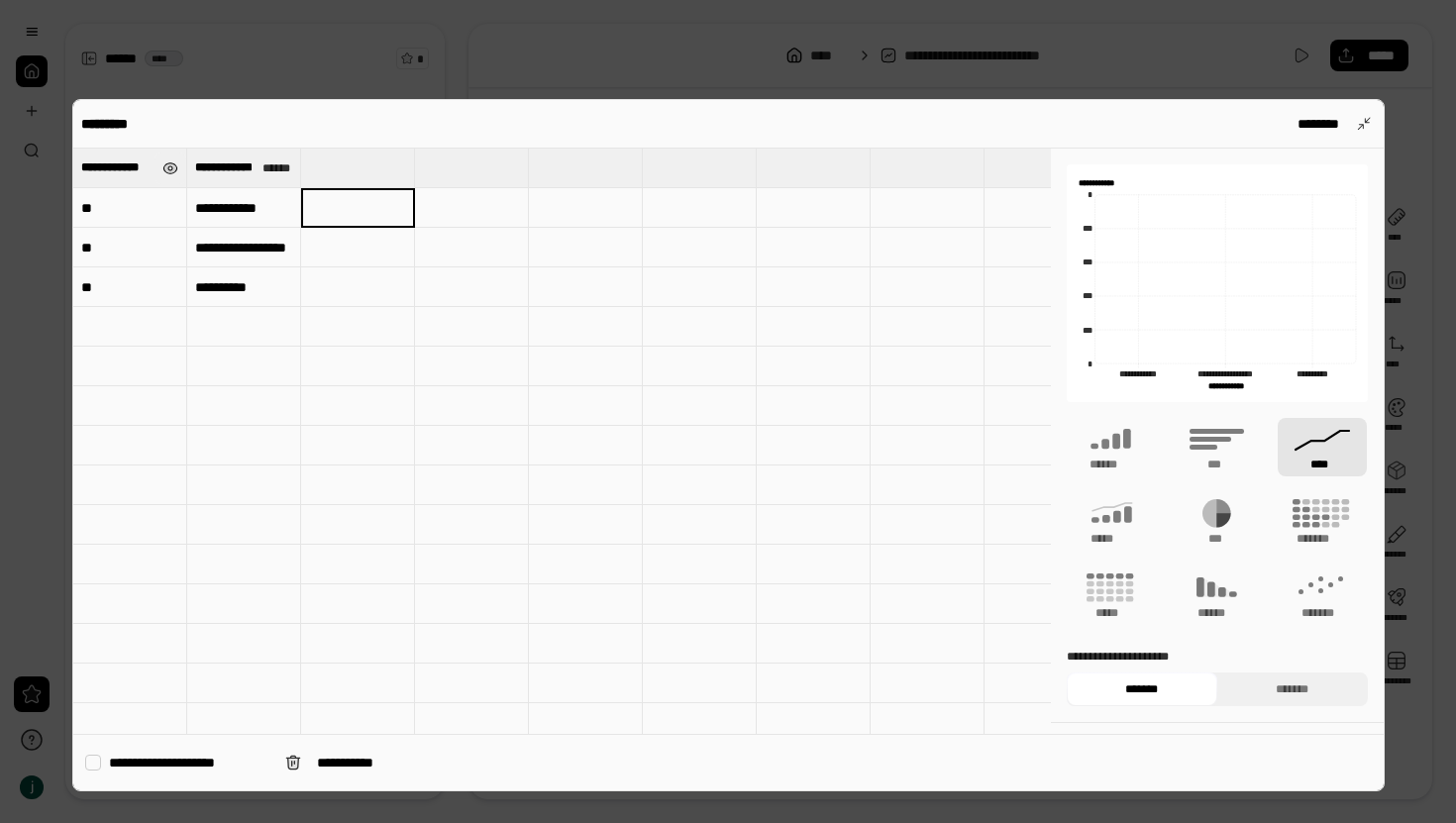 type on "**********" 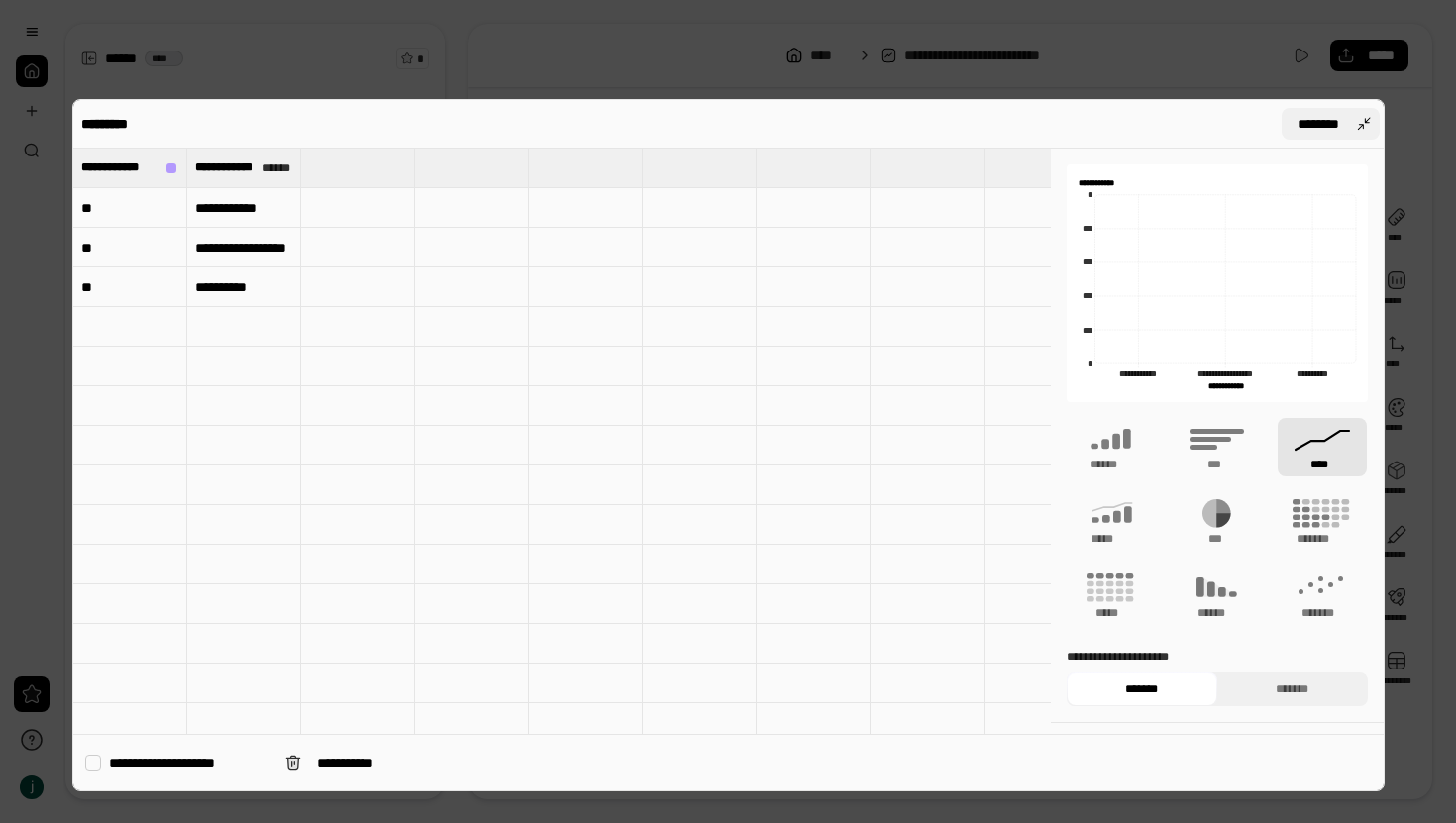 click on "********" at bounding box center (1318, 124) 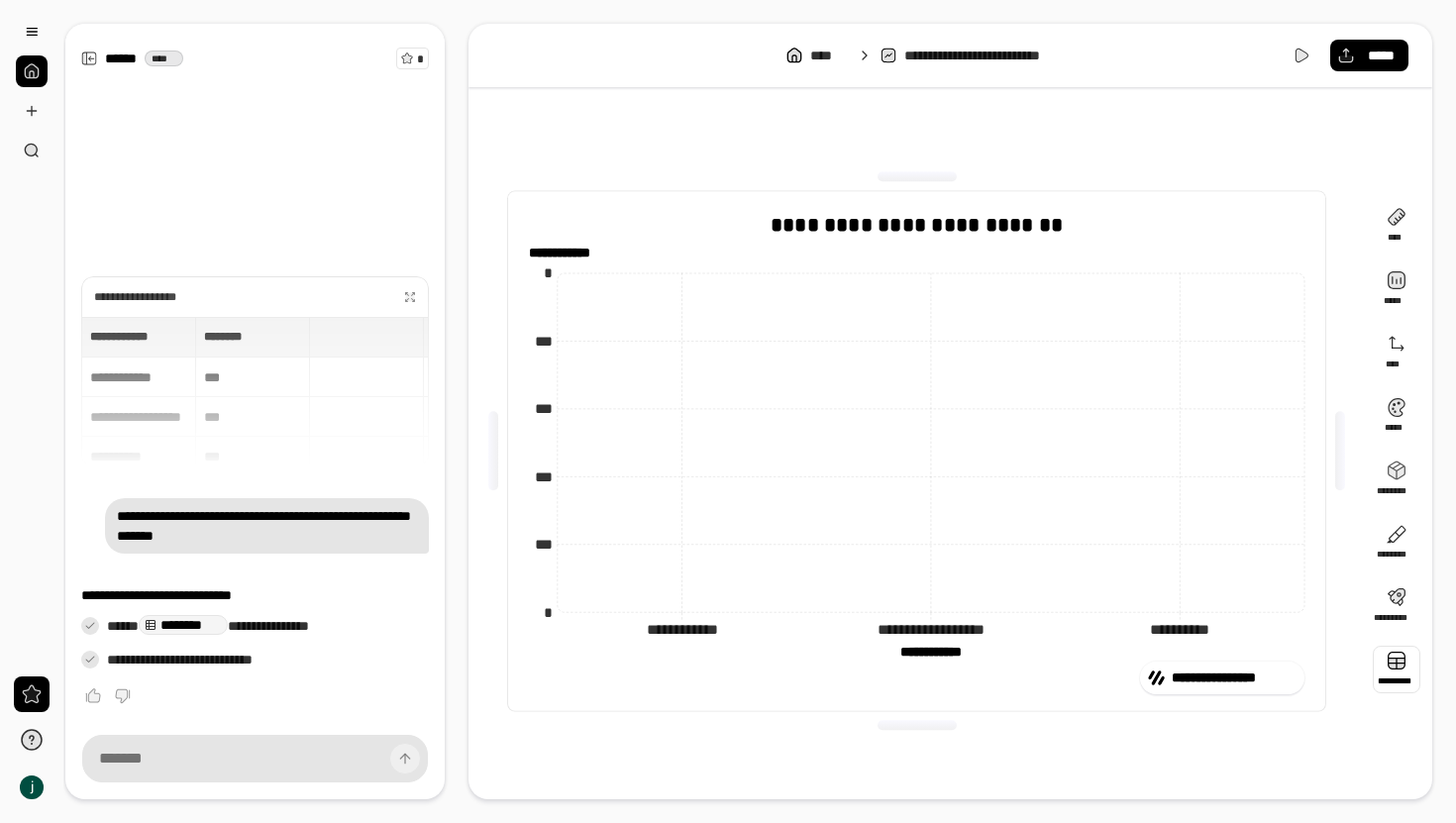 click at bounding box center (1397, 669) 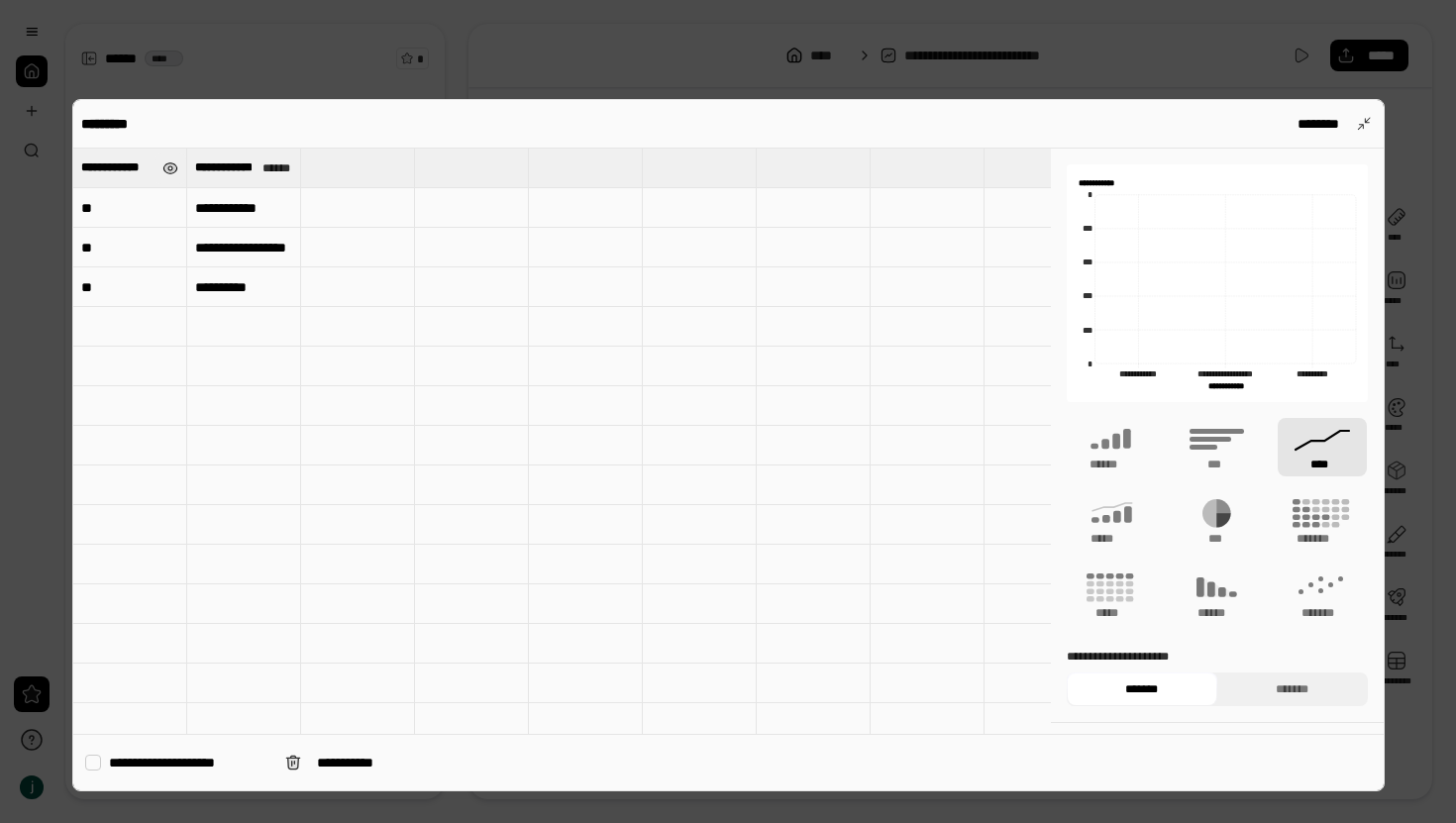 click at bounding box center (170, 168) 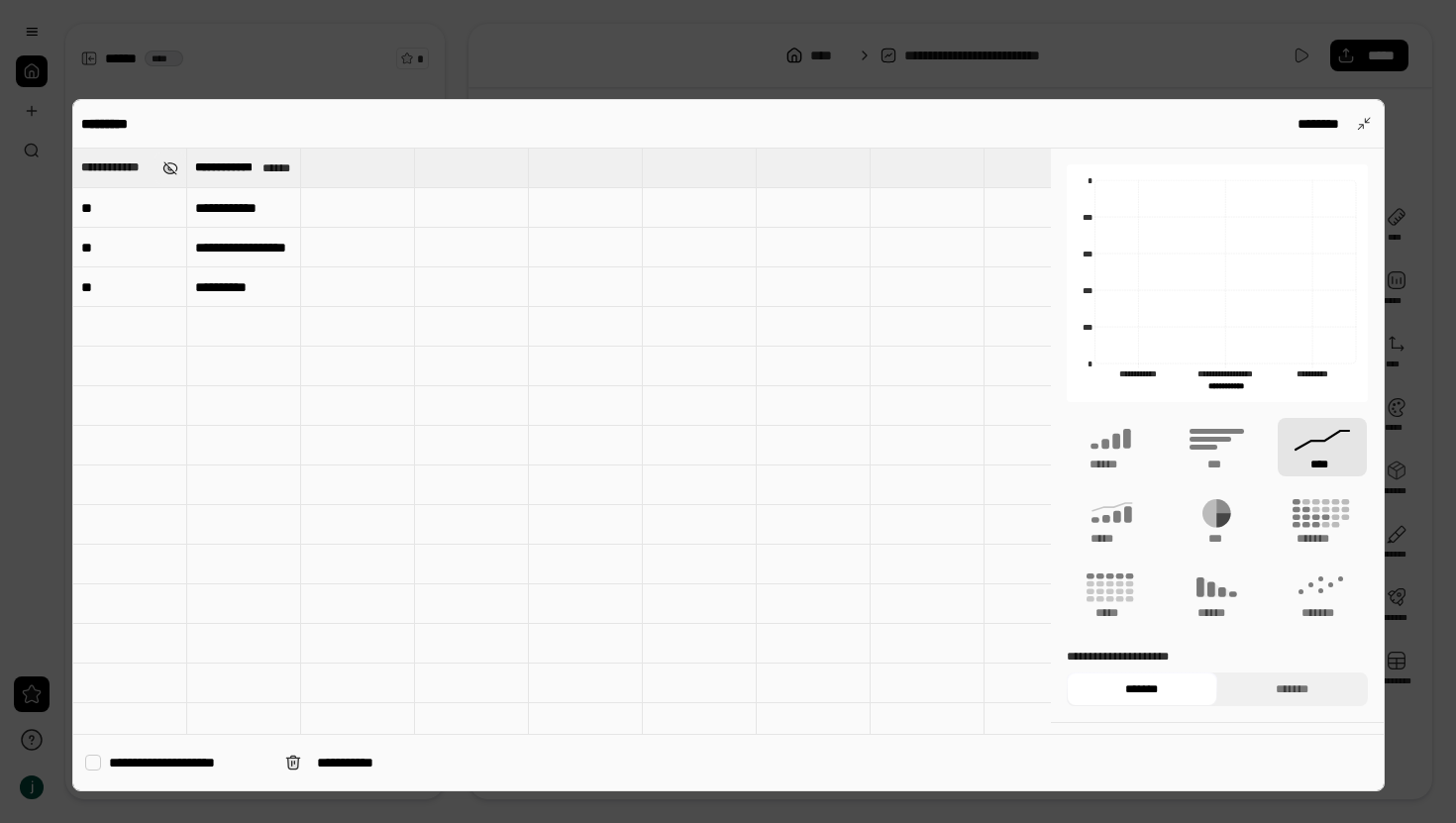 type on "**********" 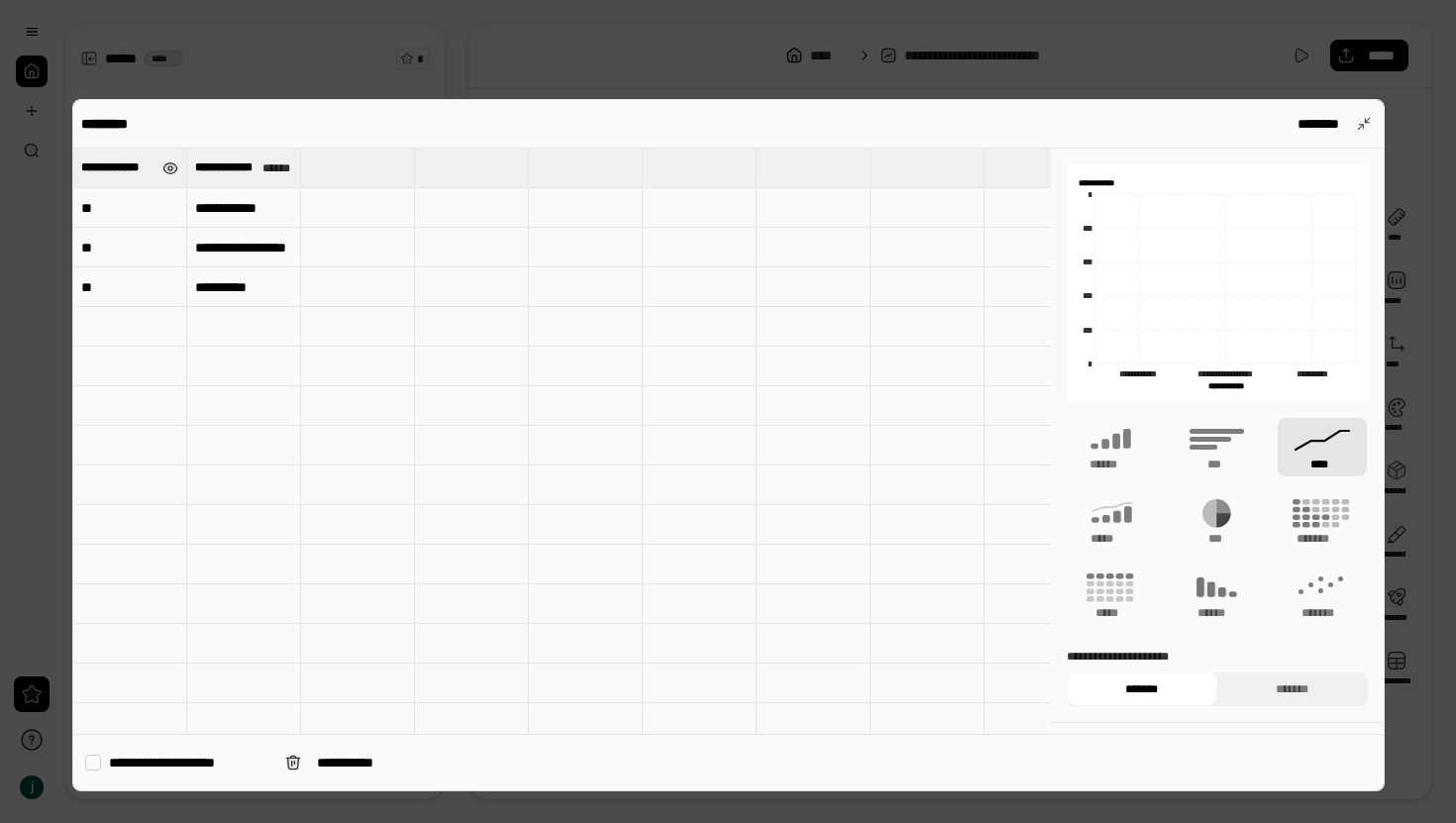 click at bounding box center (170, 168) 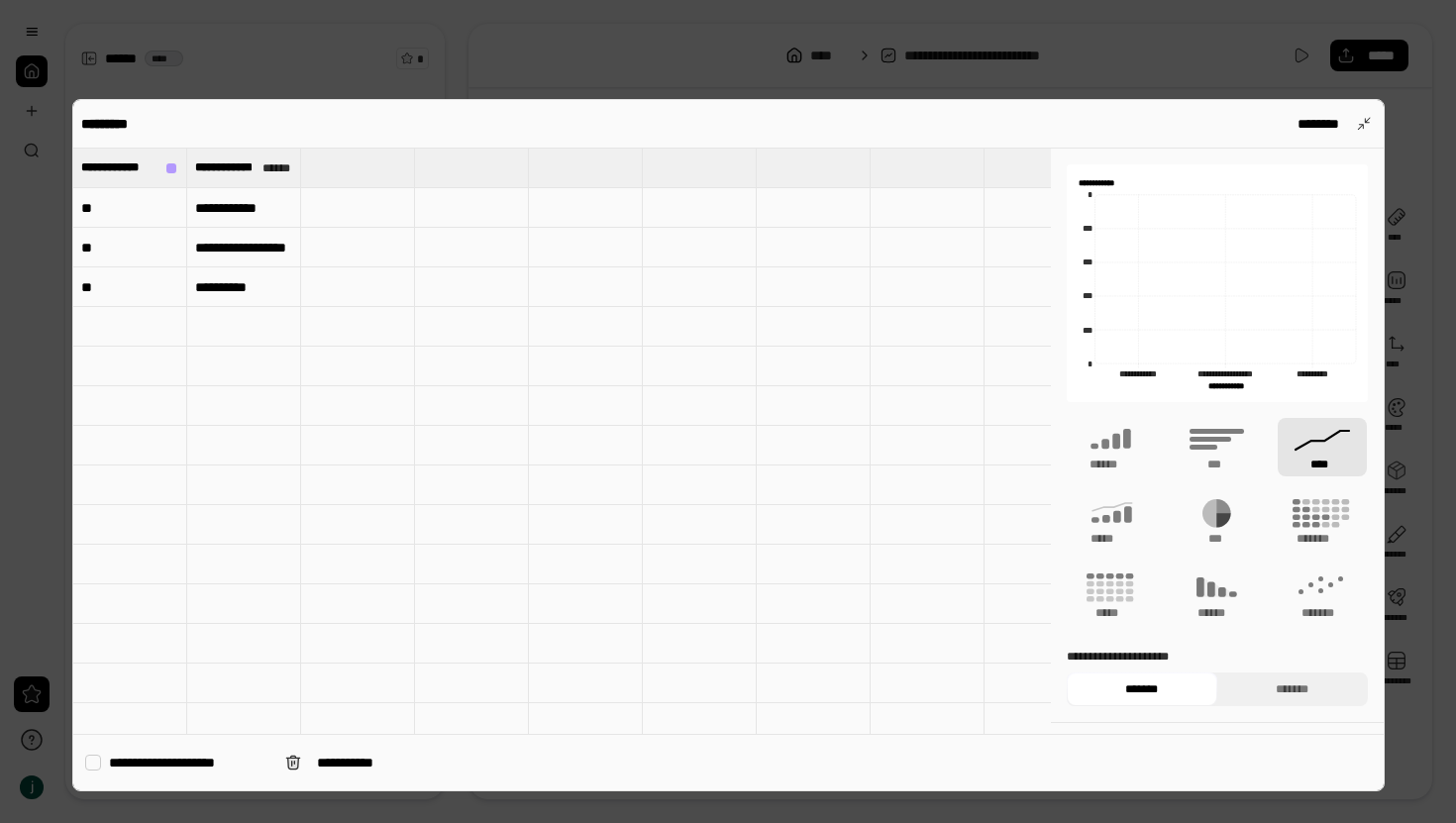 click on "**" at bounding box center (130, 208) 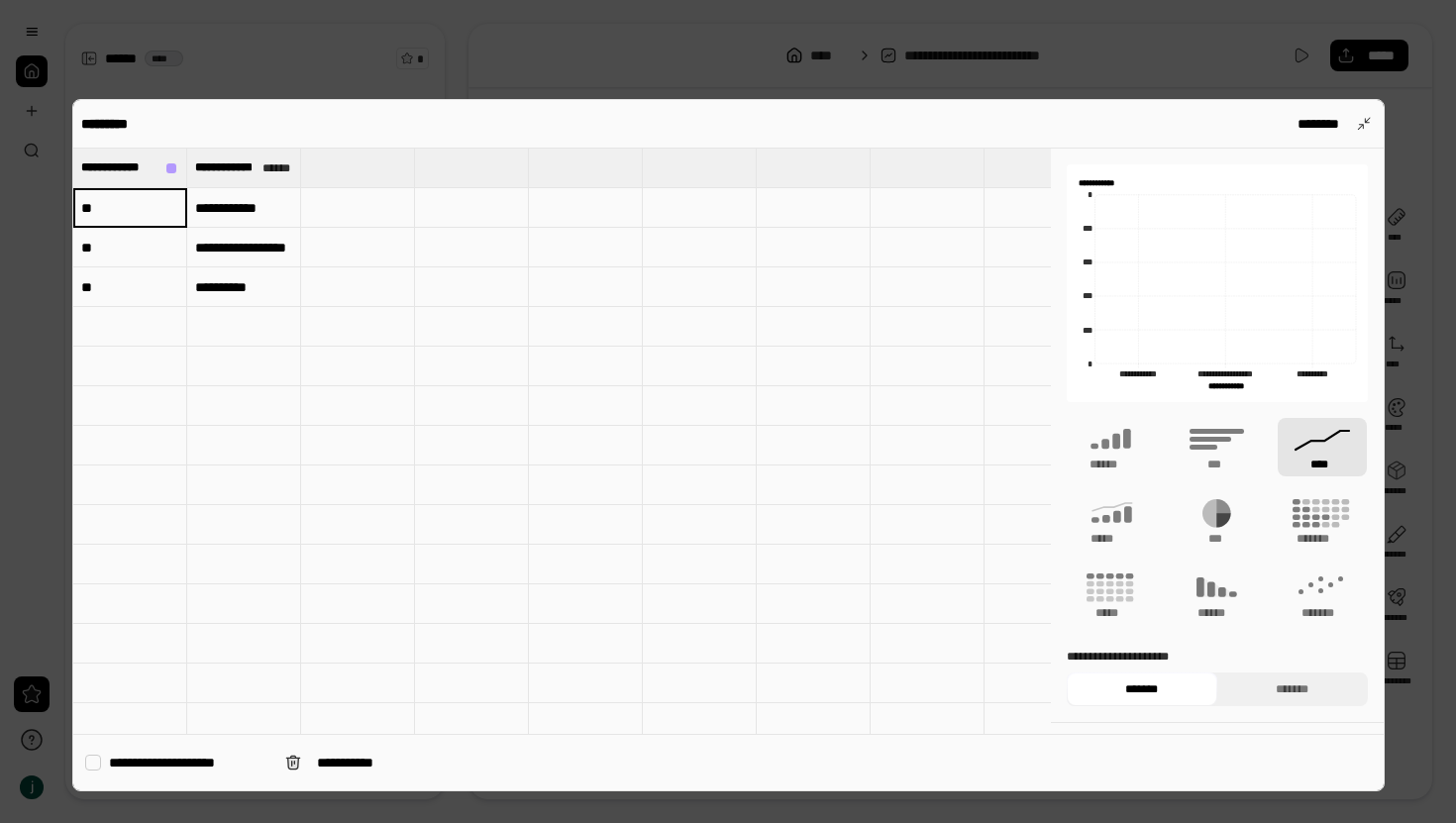 click on "**********" at bounding box center [244, 208] 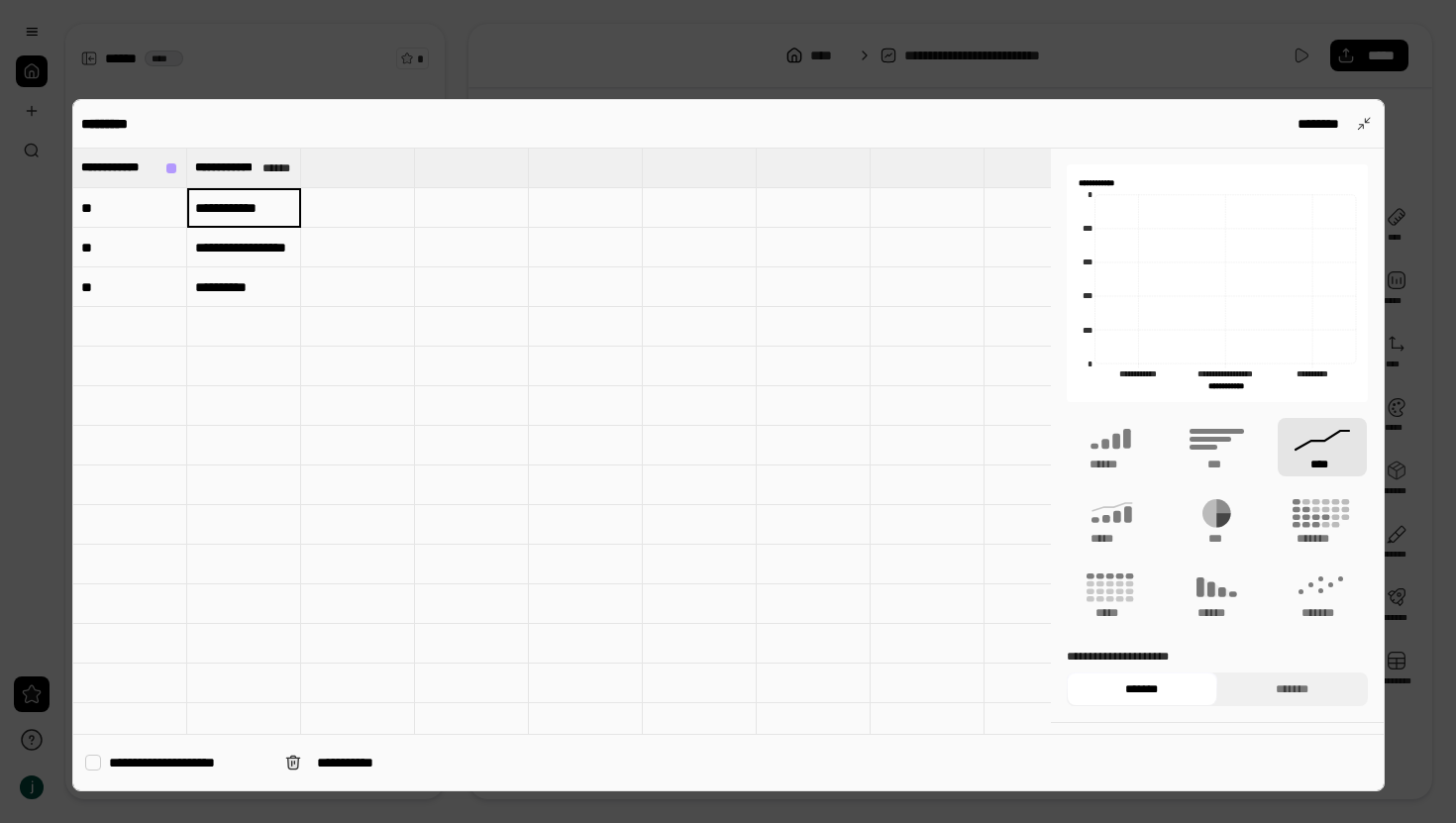 click on "**********" at bounding box center (244, 248) 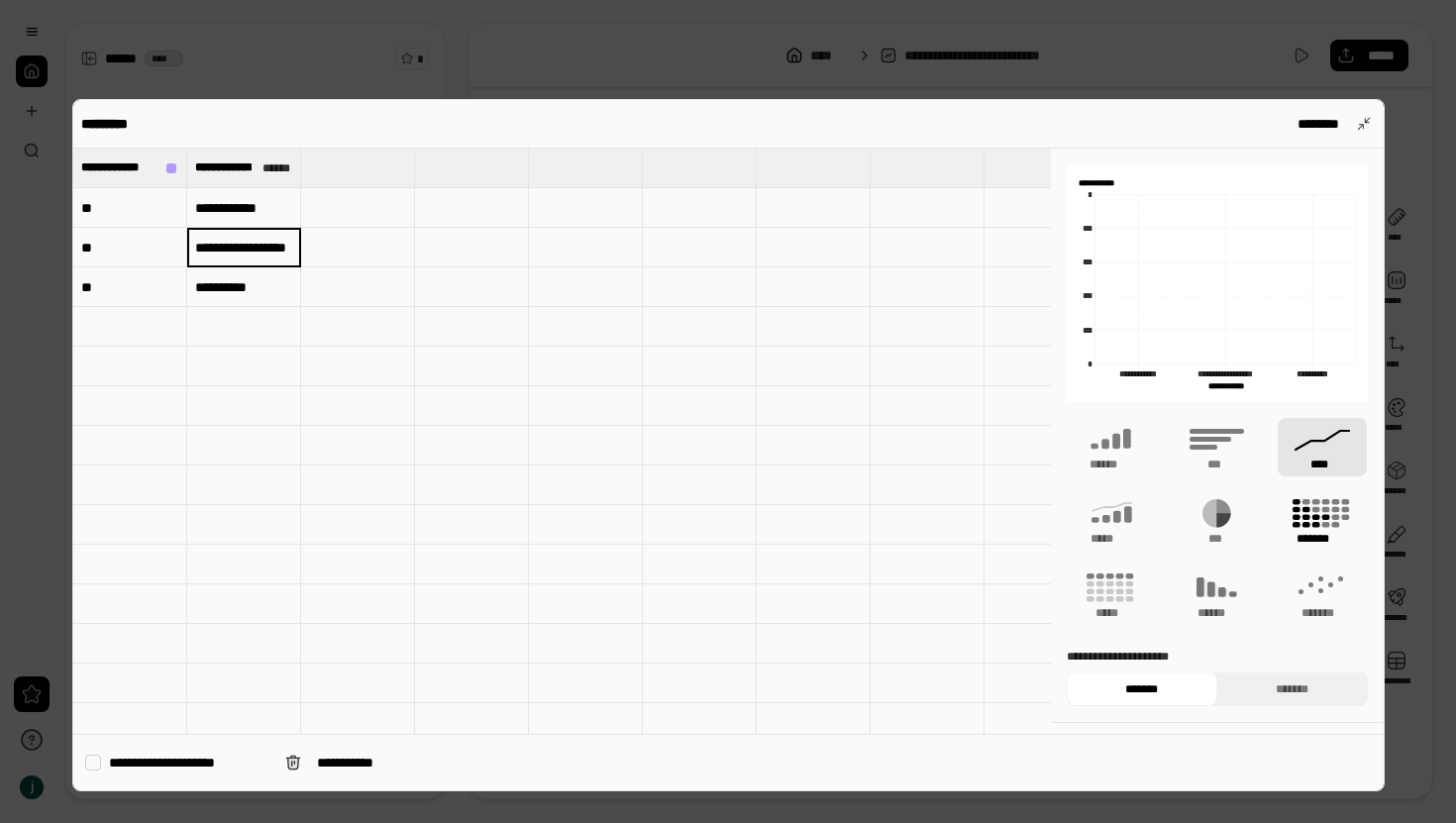 click on "*******" at bounding box center [1322, 521] 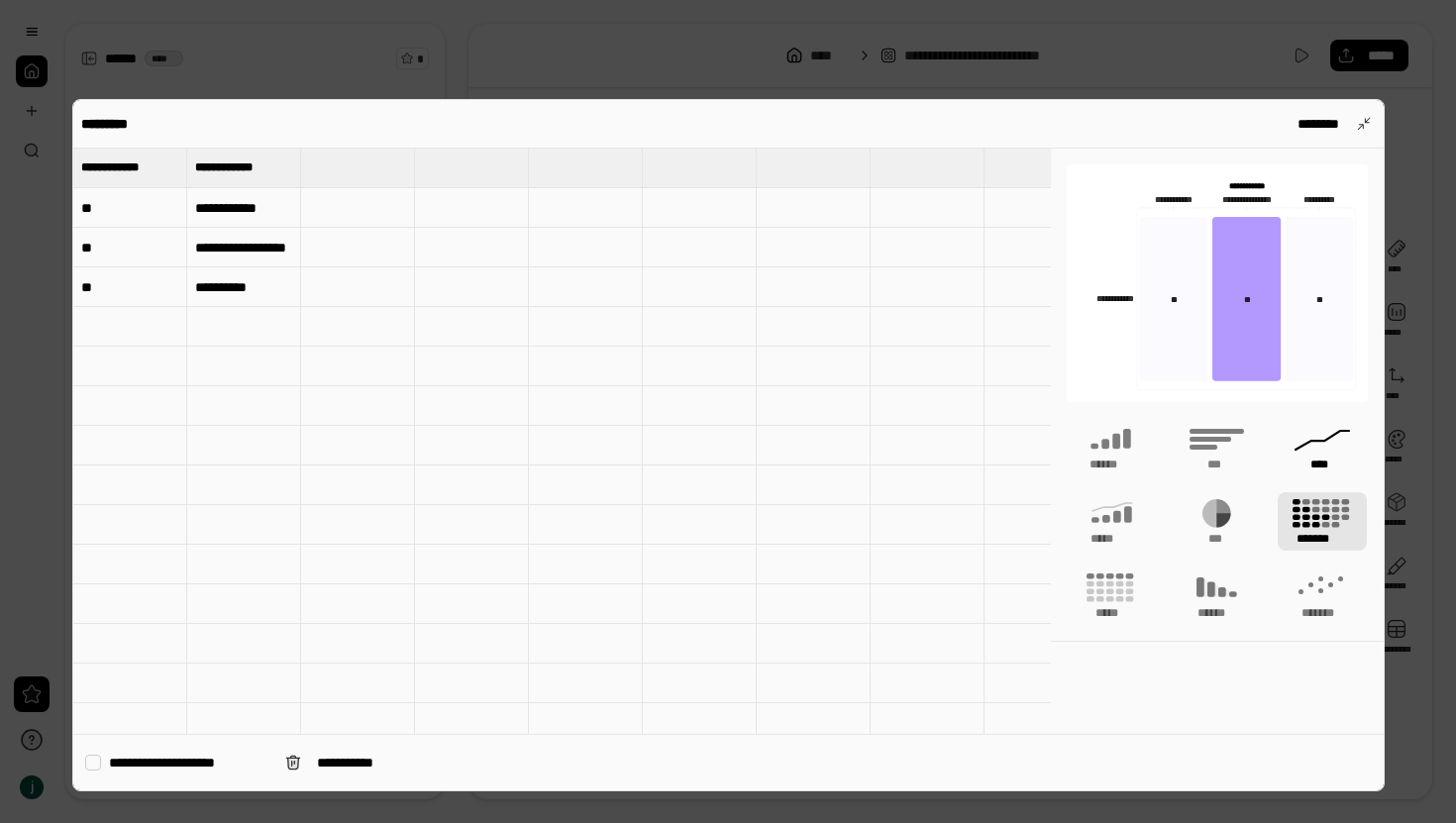 click on "****" at bounding box center (1322, 464) 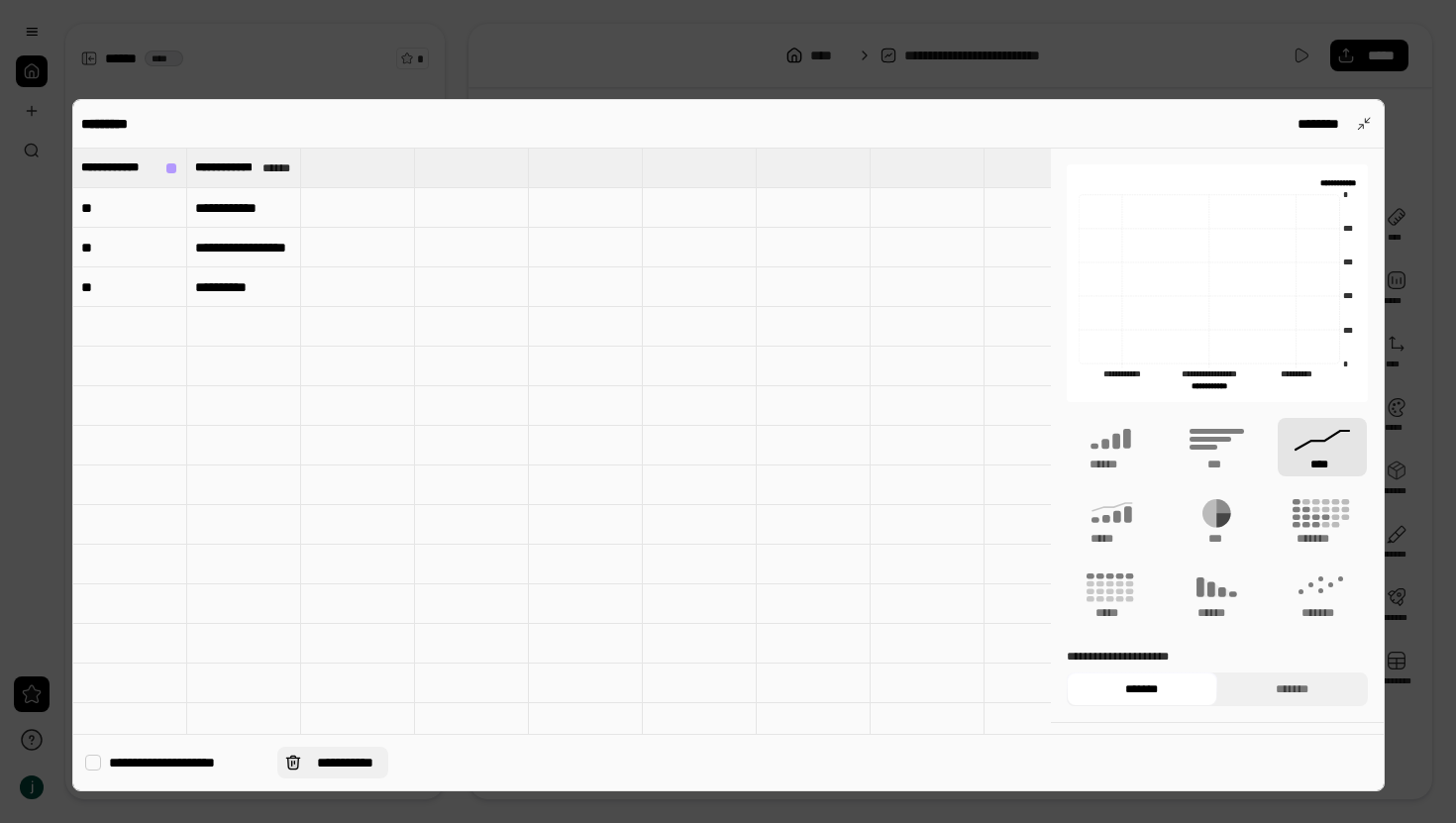 click on "**********" at bounding box center (345, 763) 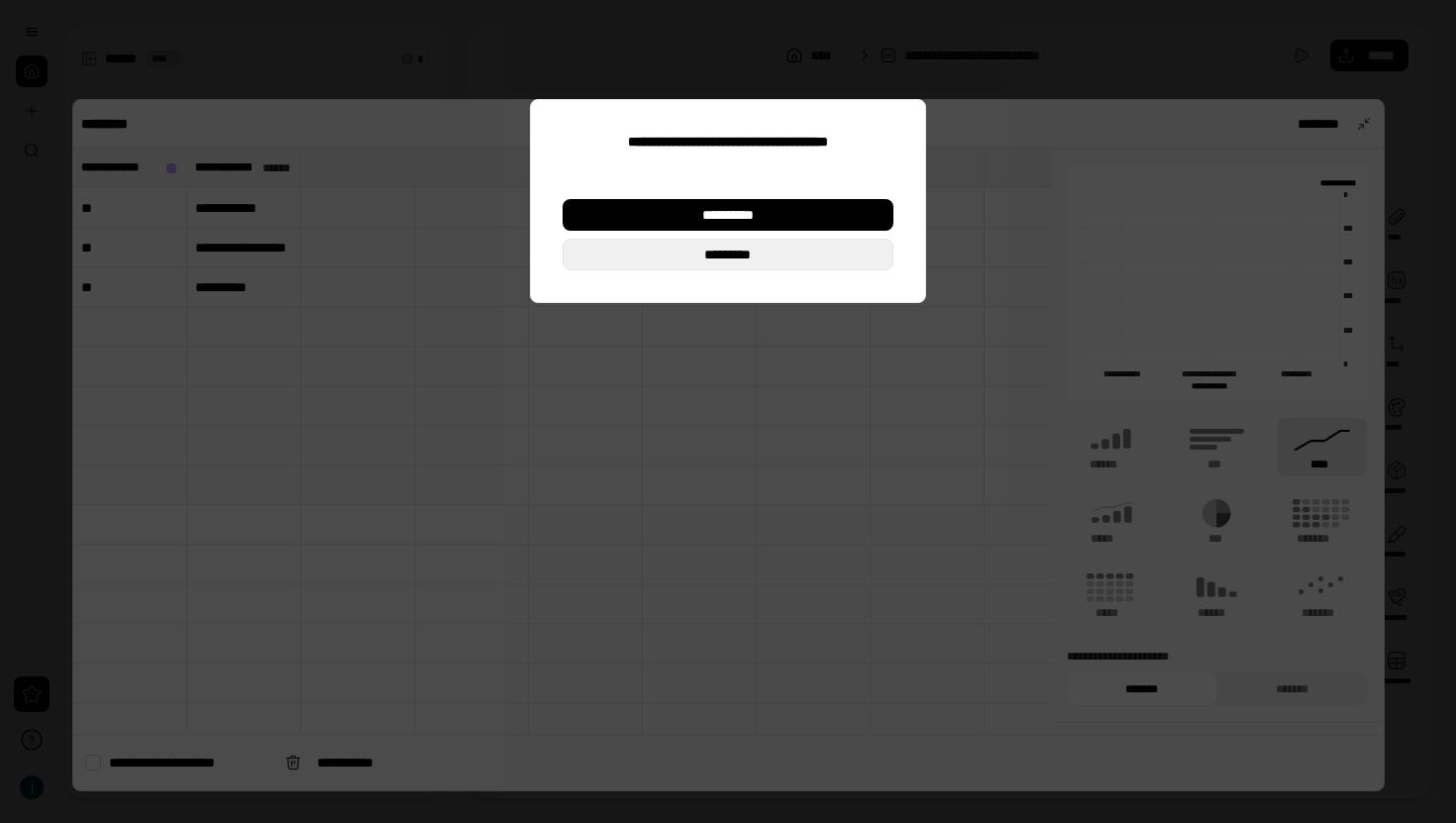 click on "*********" at bounding box center [728, 255] 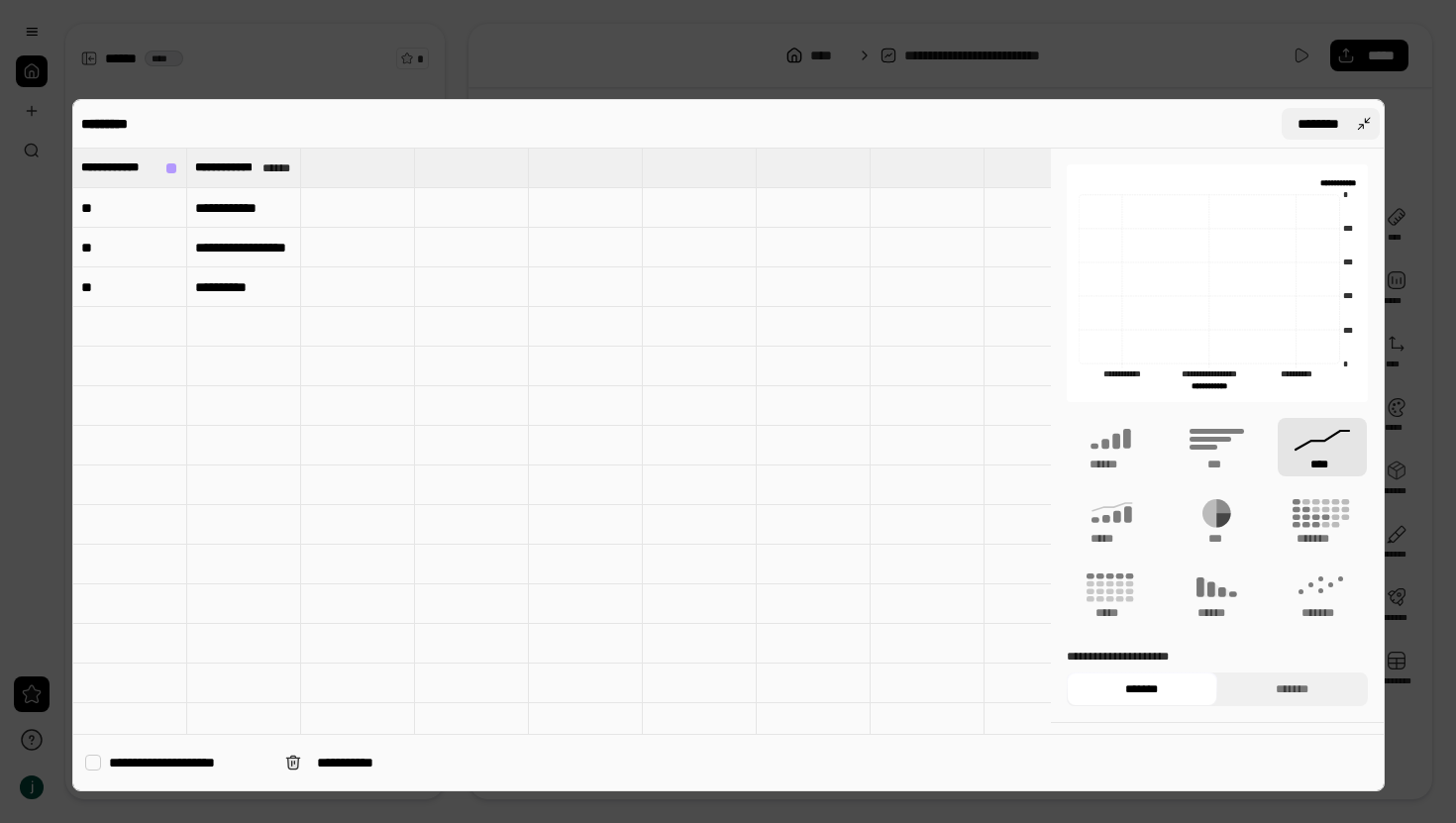 click on "********" at bounding box center [1318, 124] 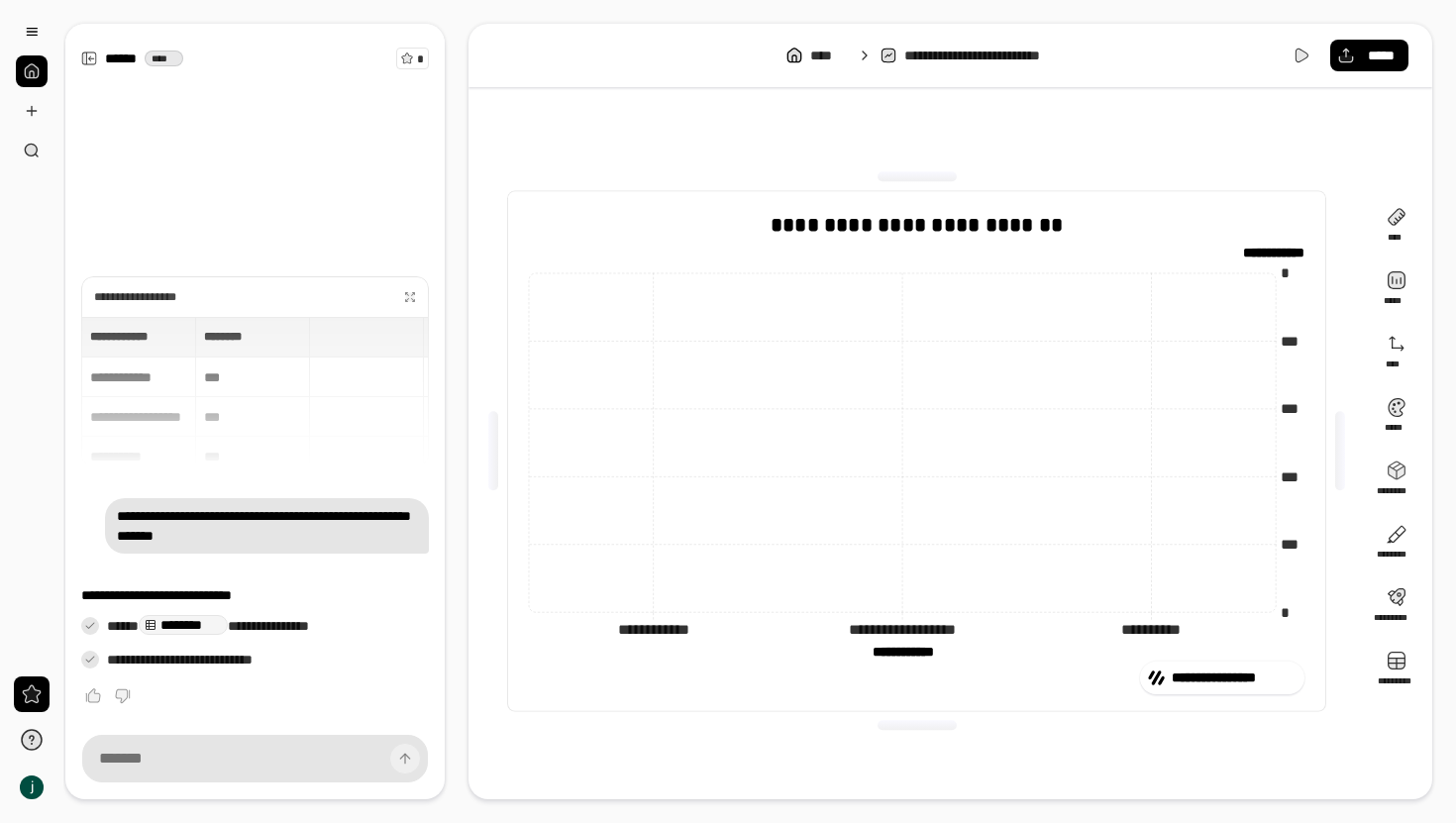 click on "**********" at bounding box center [916, 451] 